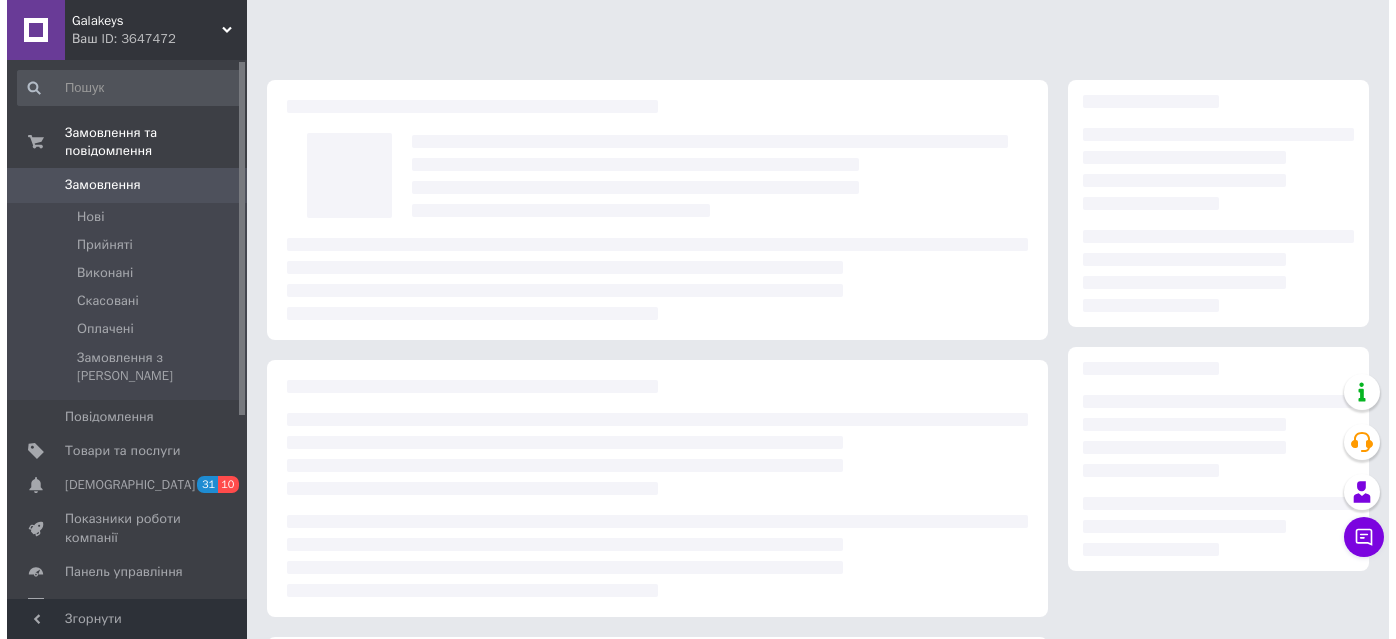 scroll, scrollTop: 0, scrollLeft: 0, axis: both 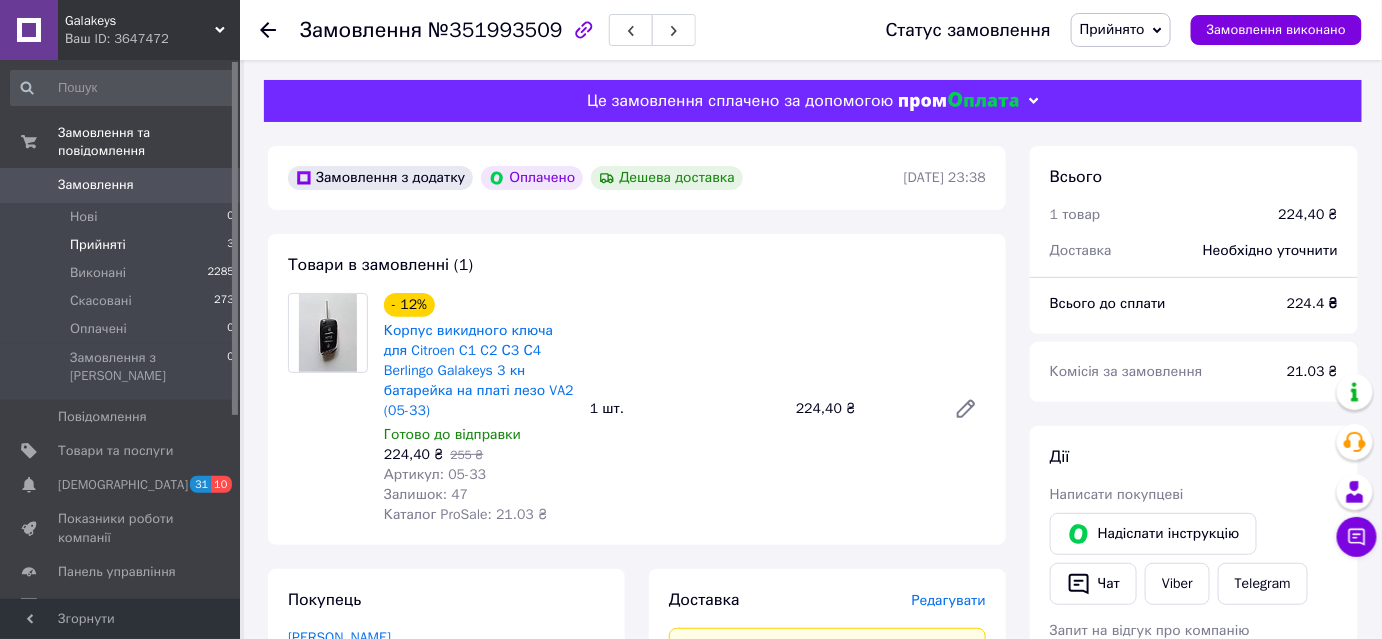 click on "Прийняті 3" at bounding box center (123, 245) 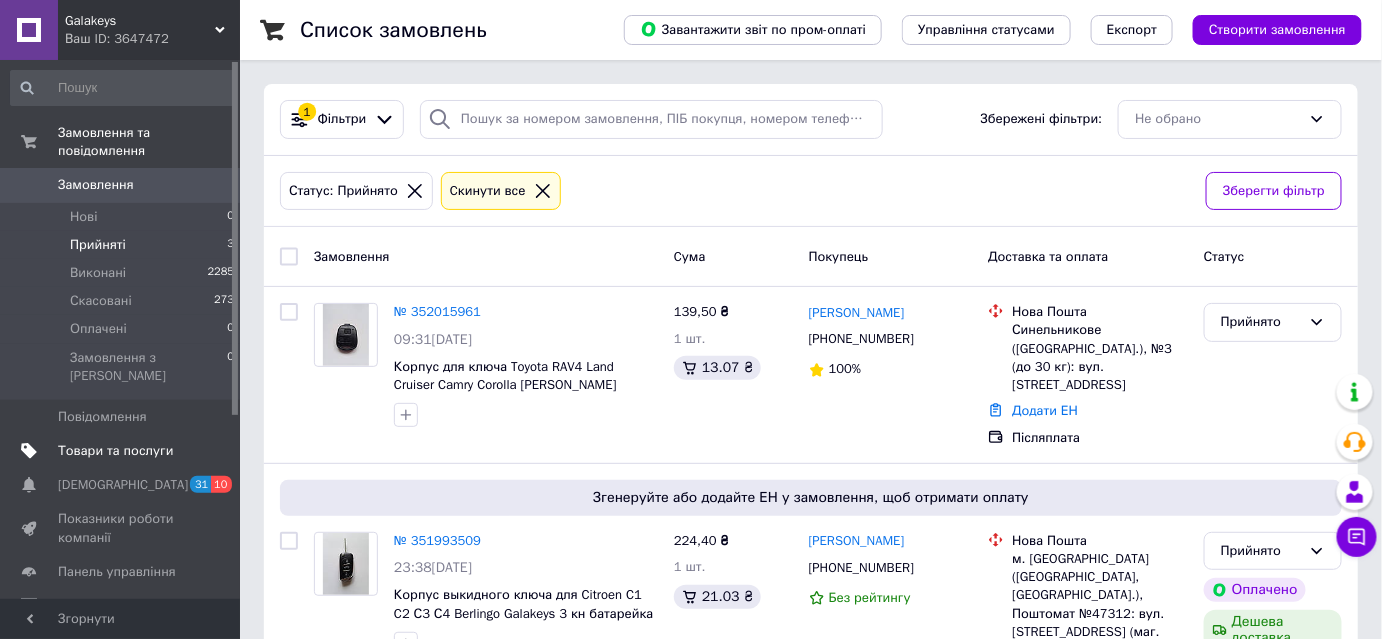 click on "Товари та послуги" at bounding box center [115, 451] 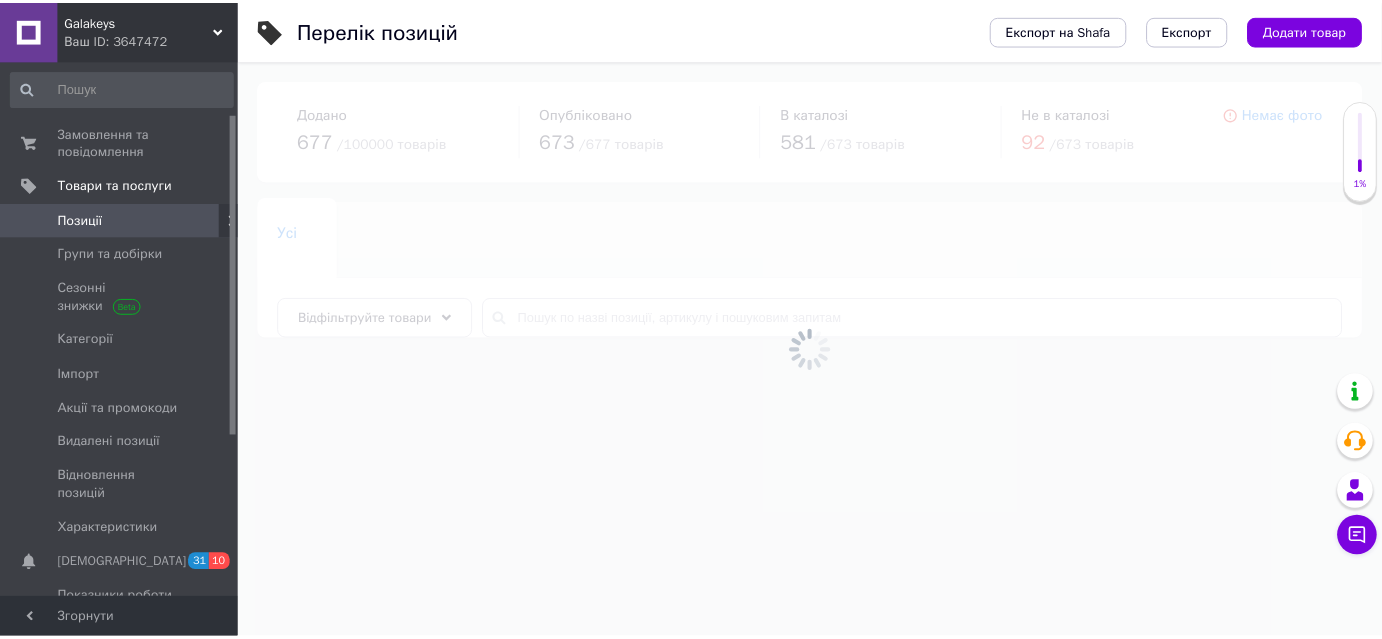 scroll, scrollTop: 357, scrollLeft: 0, axis: vertical 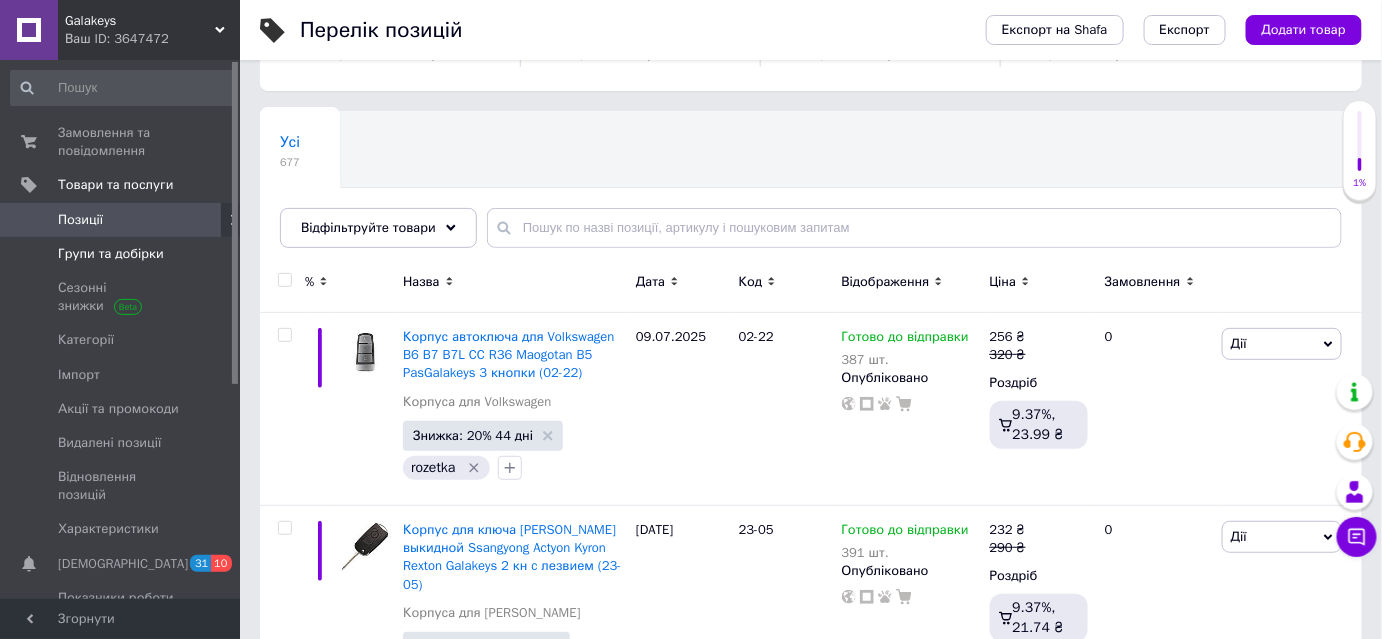 click on "Групи та добірки" at bounding box center [111, 254] 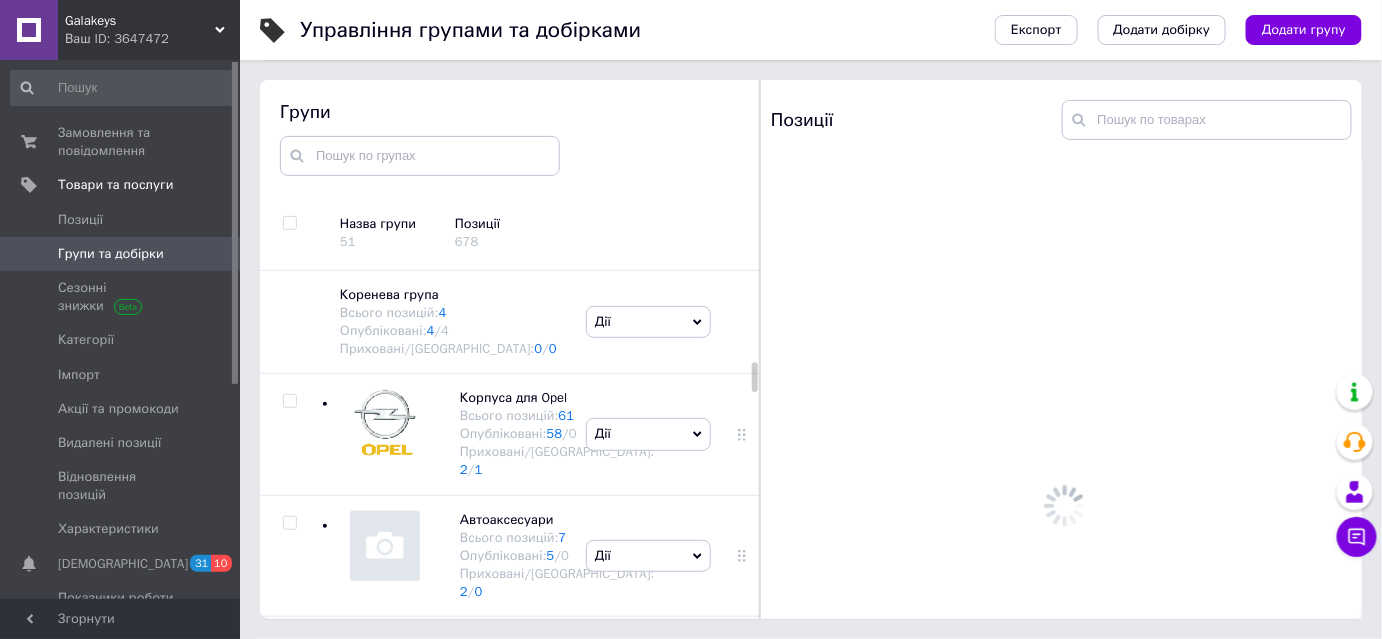 scroll, scrollTop: 113, scrollLeft: 0, axis: vertical 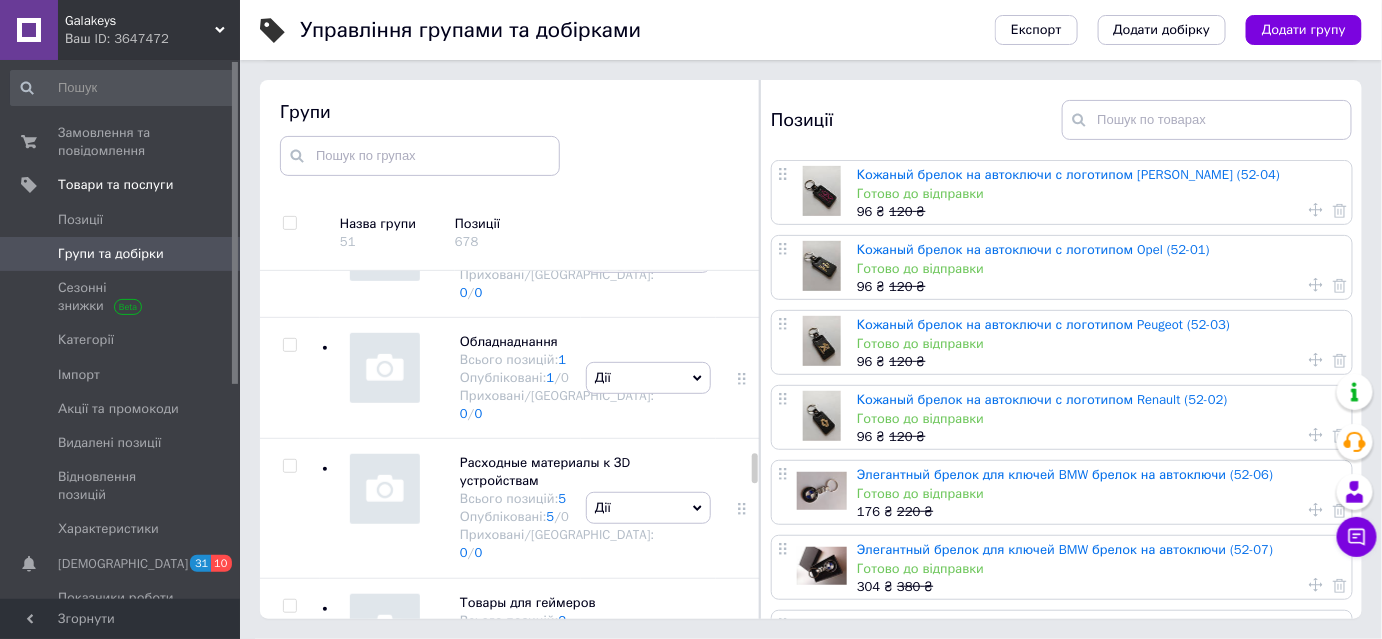 click at bounding box center [289, -748] 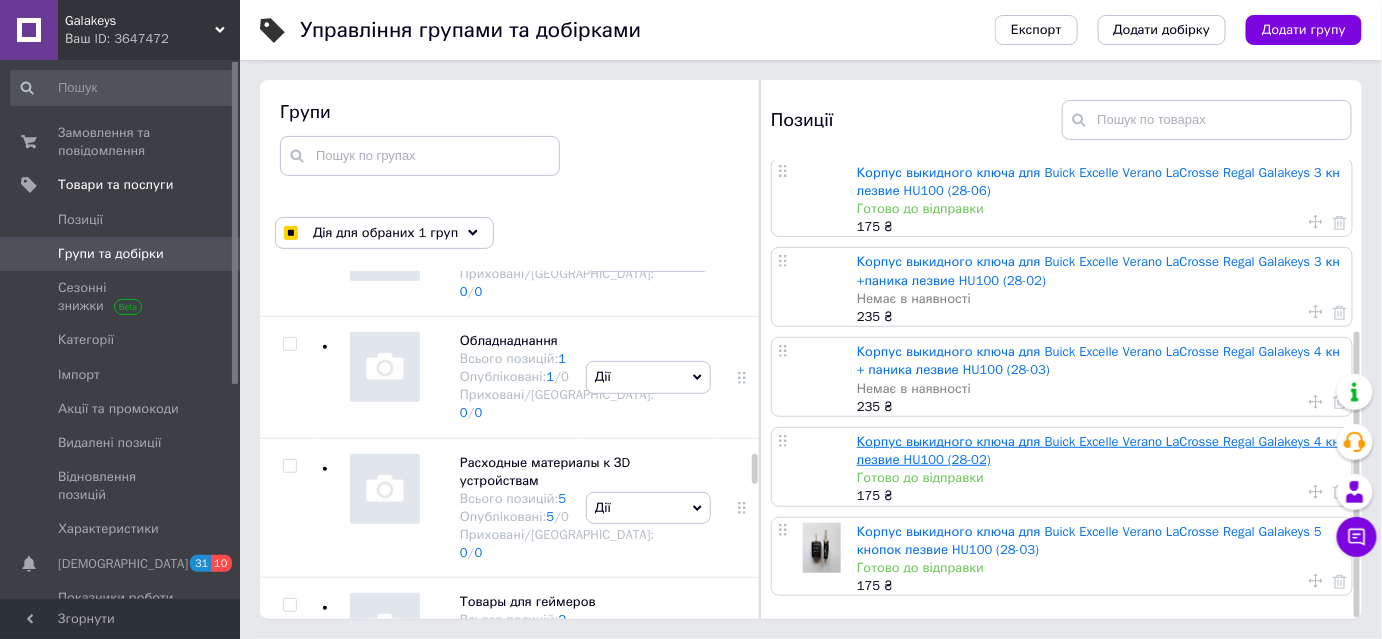 scroll, scrollTop: 273, scrollLeft: 0, axis: vertical 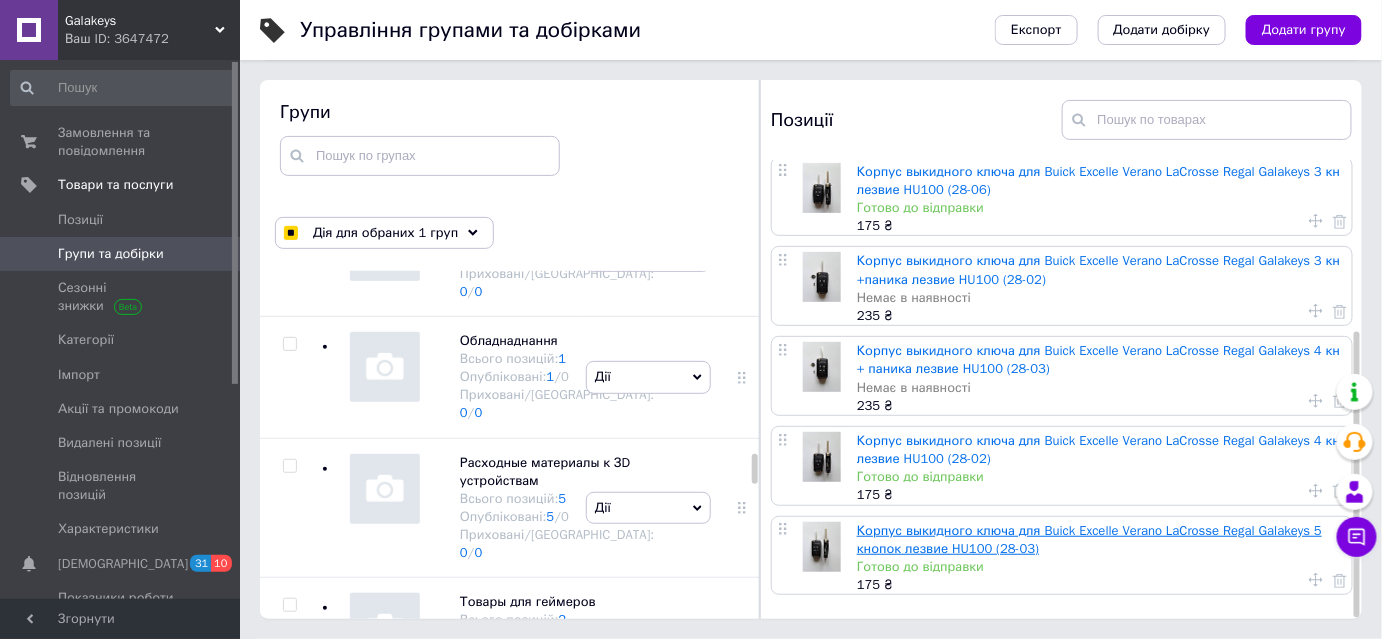 click on "Корпус выкидного ключа для Buick Excelle Verano LaCrosse Regal Galakeys 5 кнопок лезвие HU100 (28-03)" at bounding box center (1089, 539) 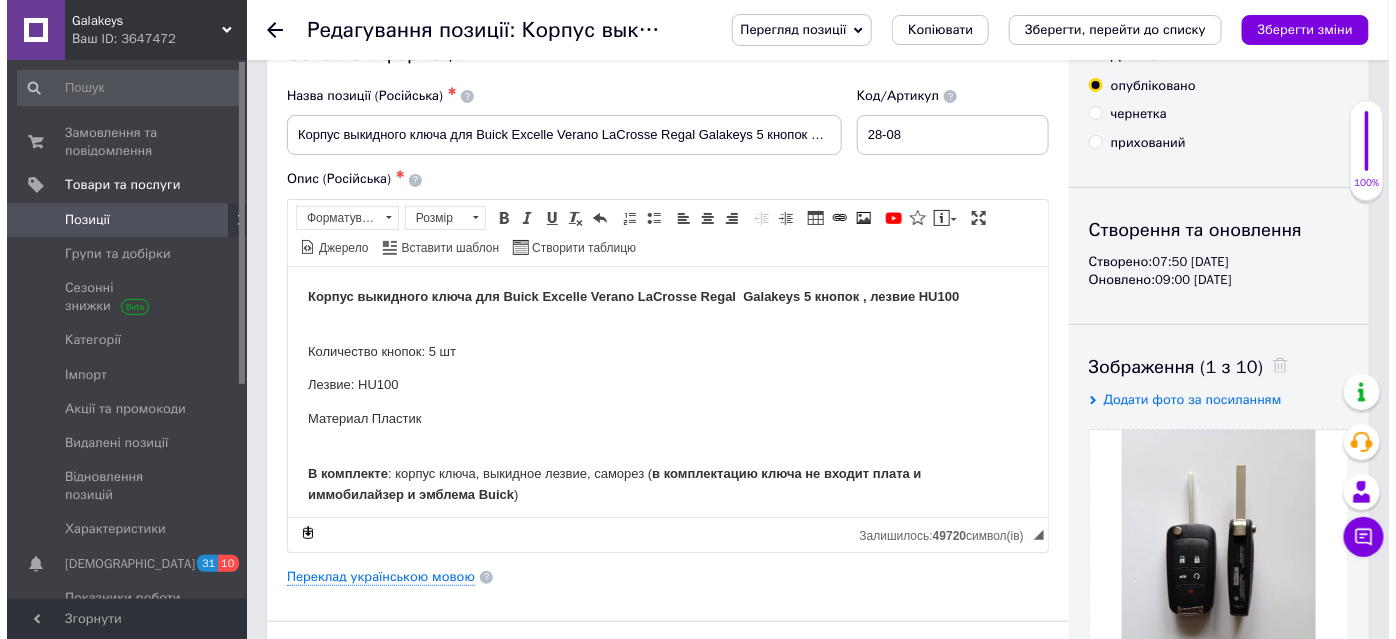 scroll, scrollTop: 0, scrollLeft: 0, axis: both 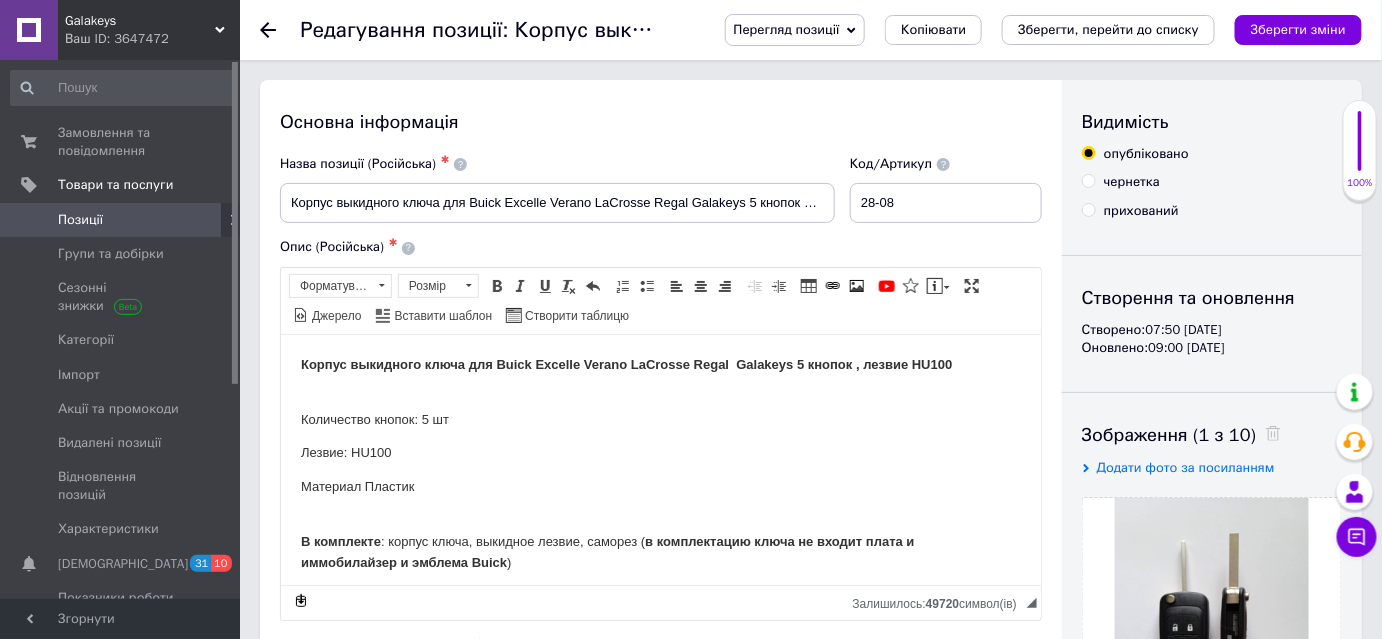 click at bounding box center (280, 30) 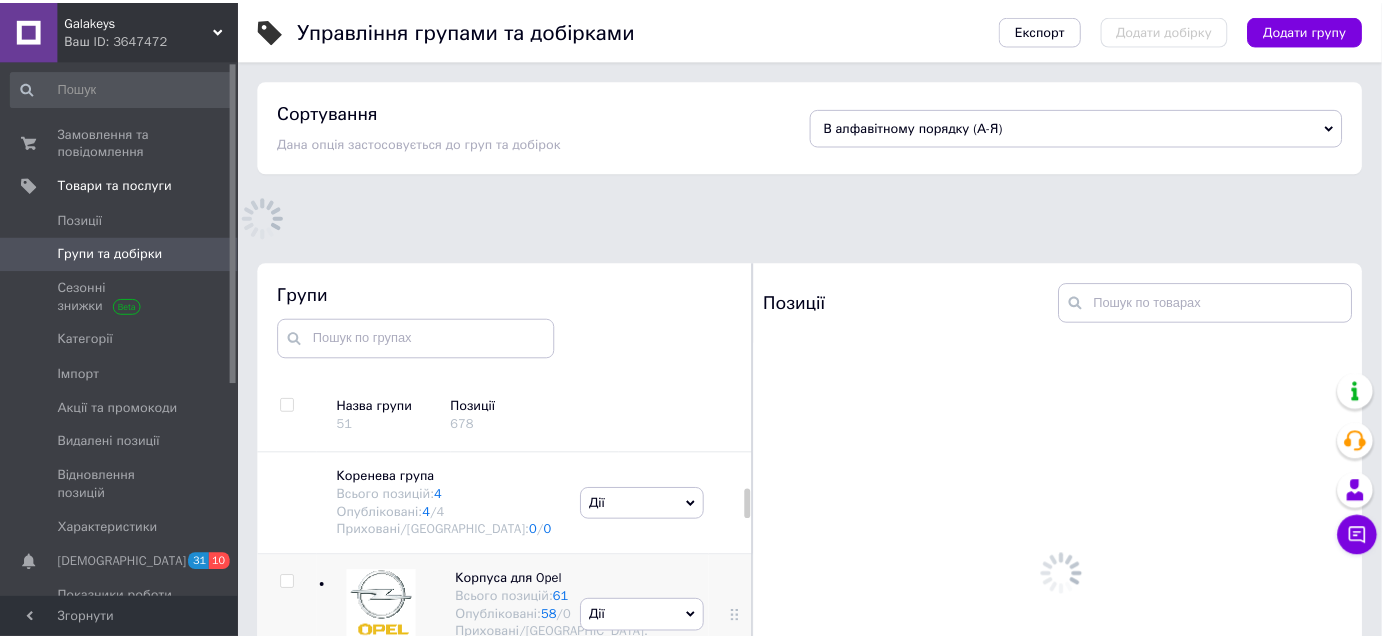 scroll, scrollTop: 113, scrollLeft: 0, axis: vertical 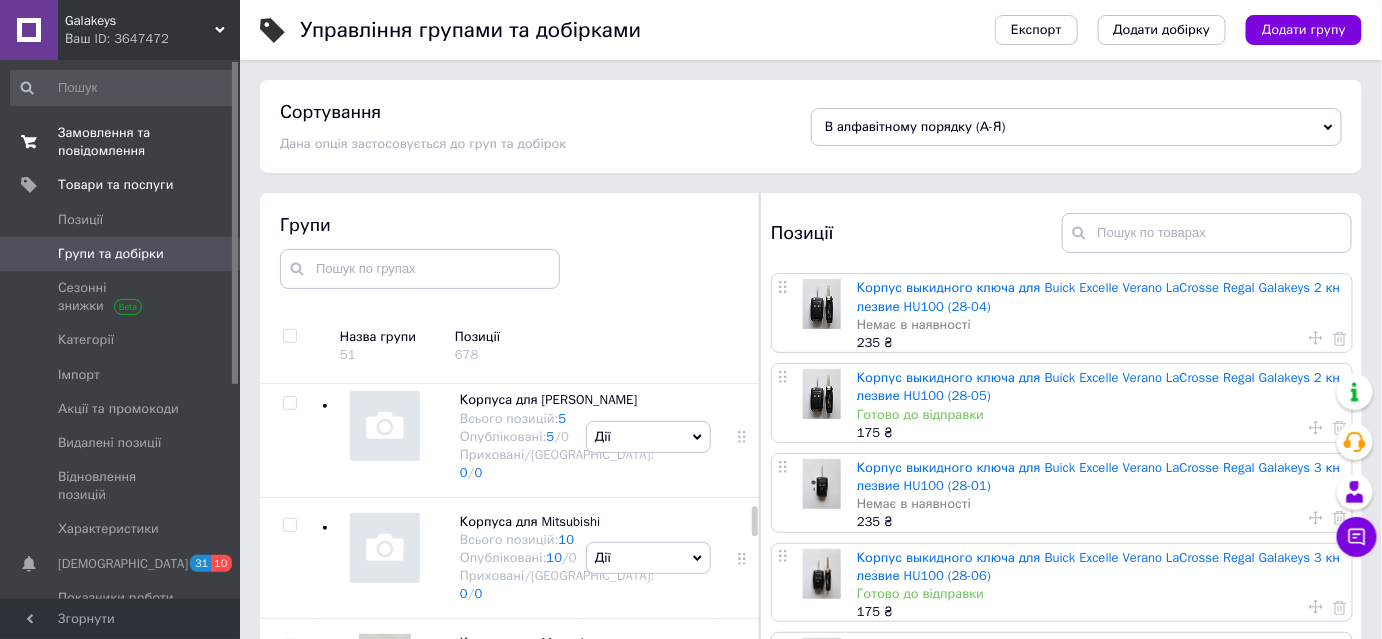 click on "Замовлення та повідомлення" at bounding box center (121, 142) 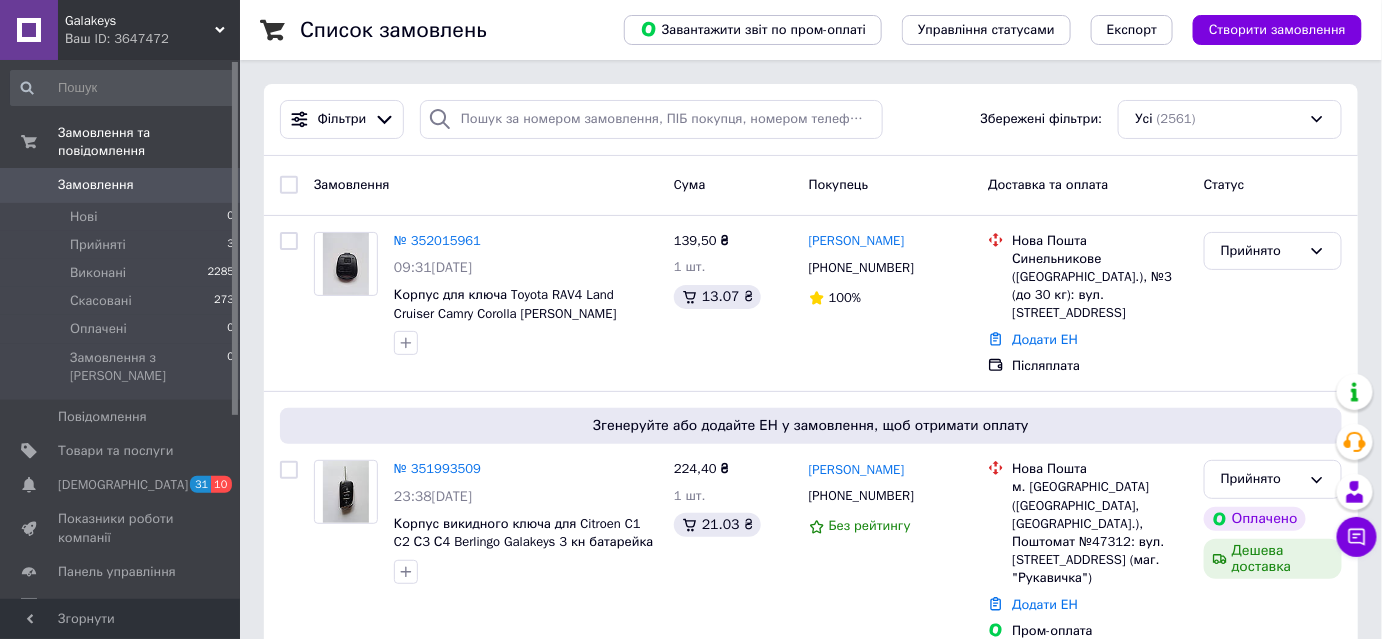 scroll, scrollTop: 181, scrollLeft: 0, axis: vertical 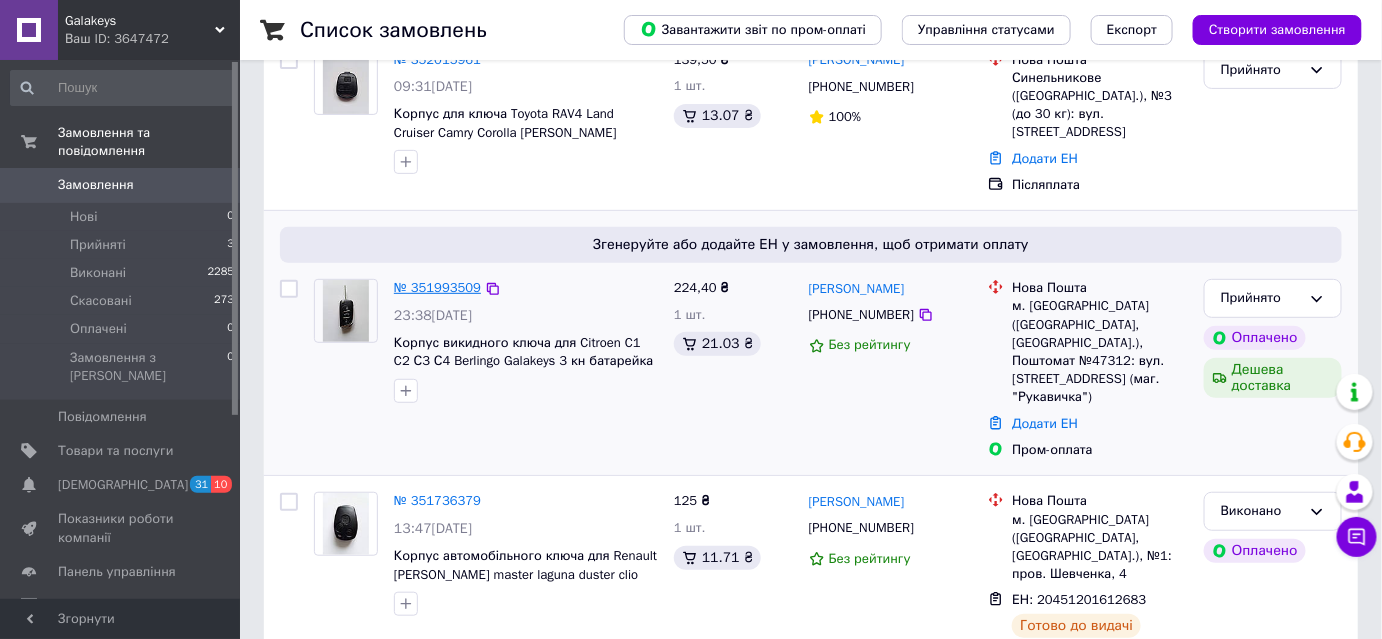 click on "№ 351993509" at bounding box center (437, 287) 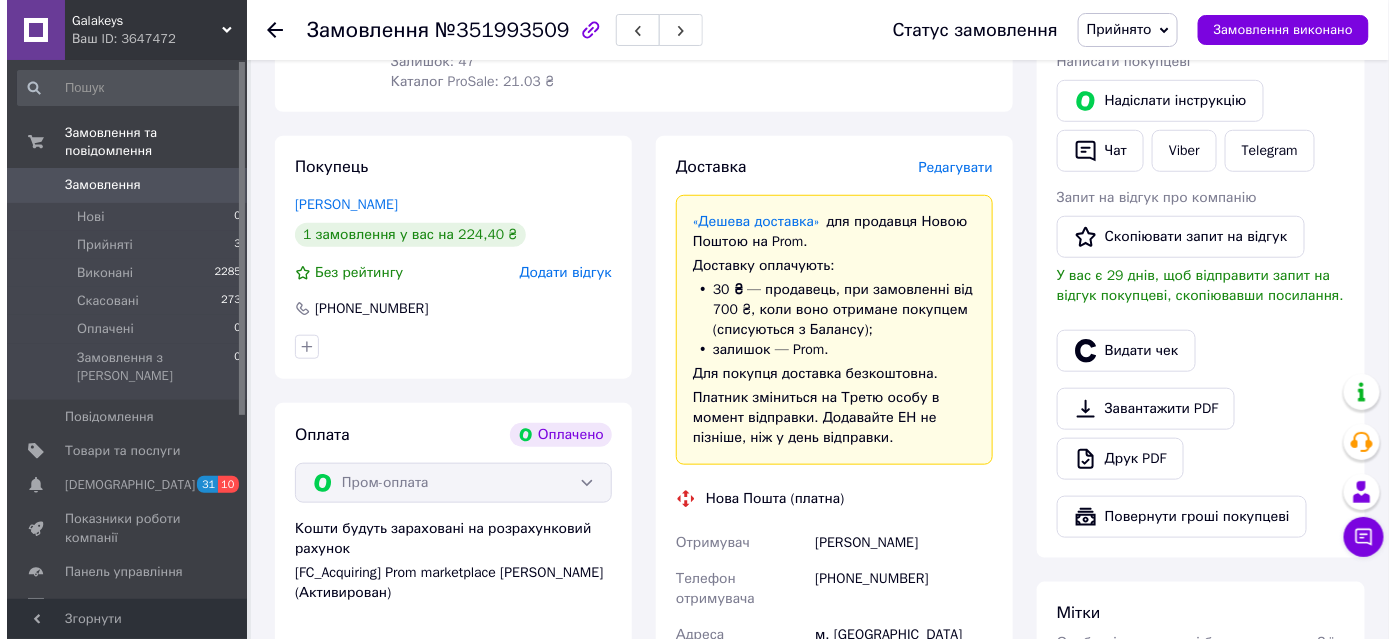 scroll, scrollTop: 454, scrollLeft: 0, axis: vertical 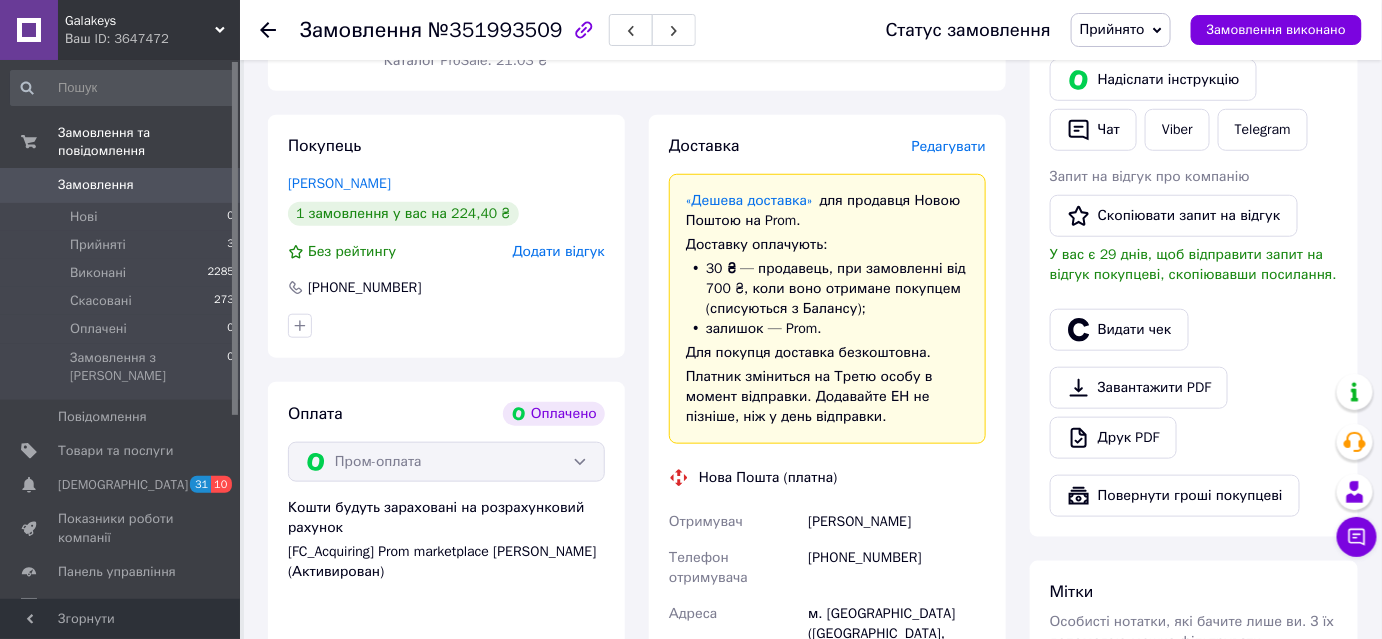 click on "Редагувати" at bounding box center (949, 146) 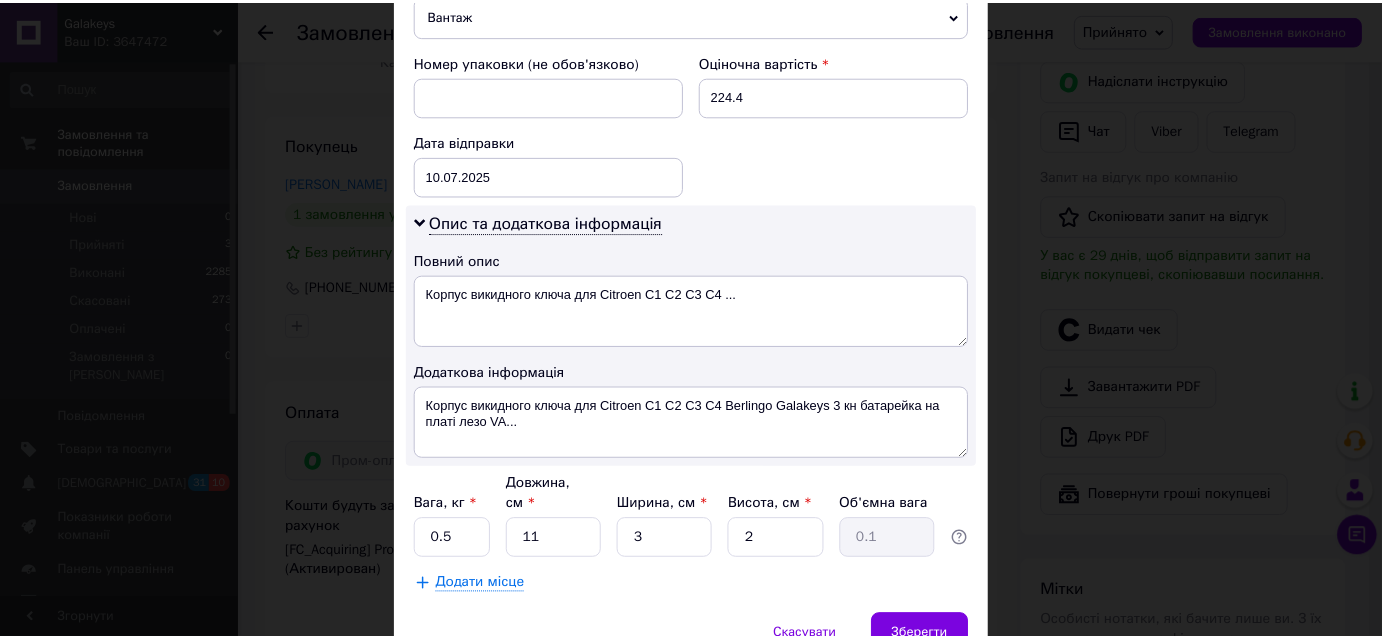 scroll, scrollTop: 904, scrollLeft: 0, axis: vertical 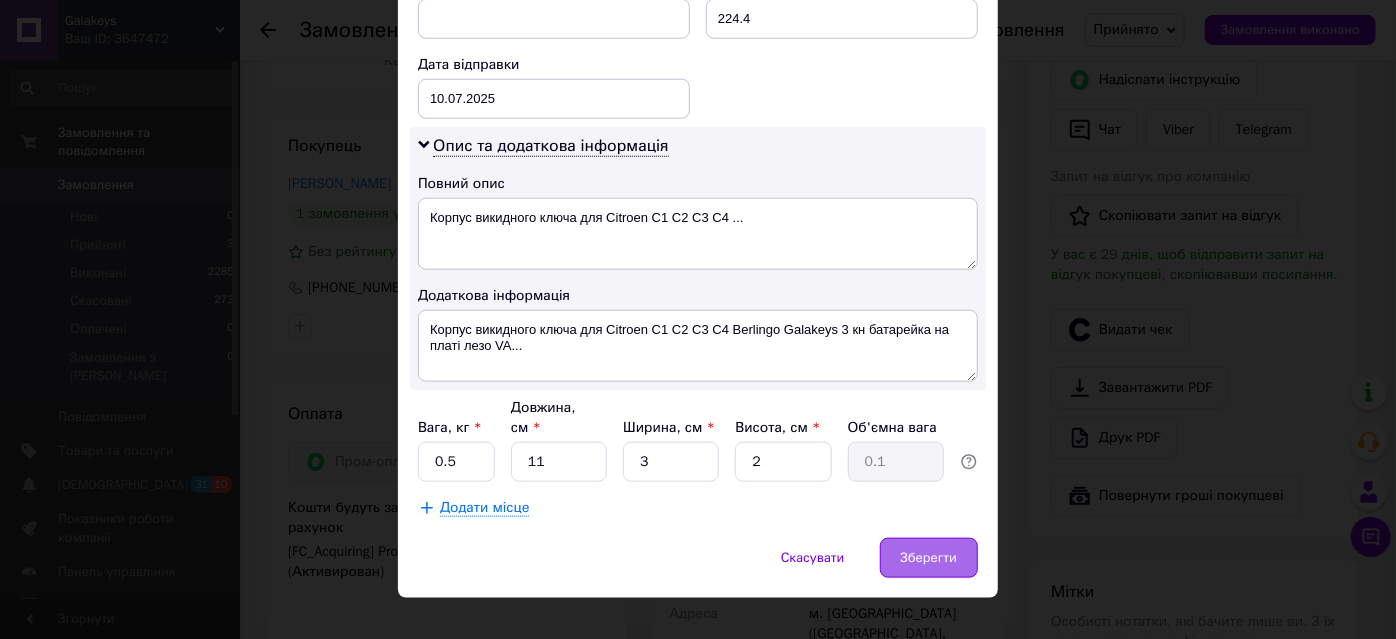 click on "Зберегти" at bounding box center [929, 558] 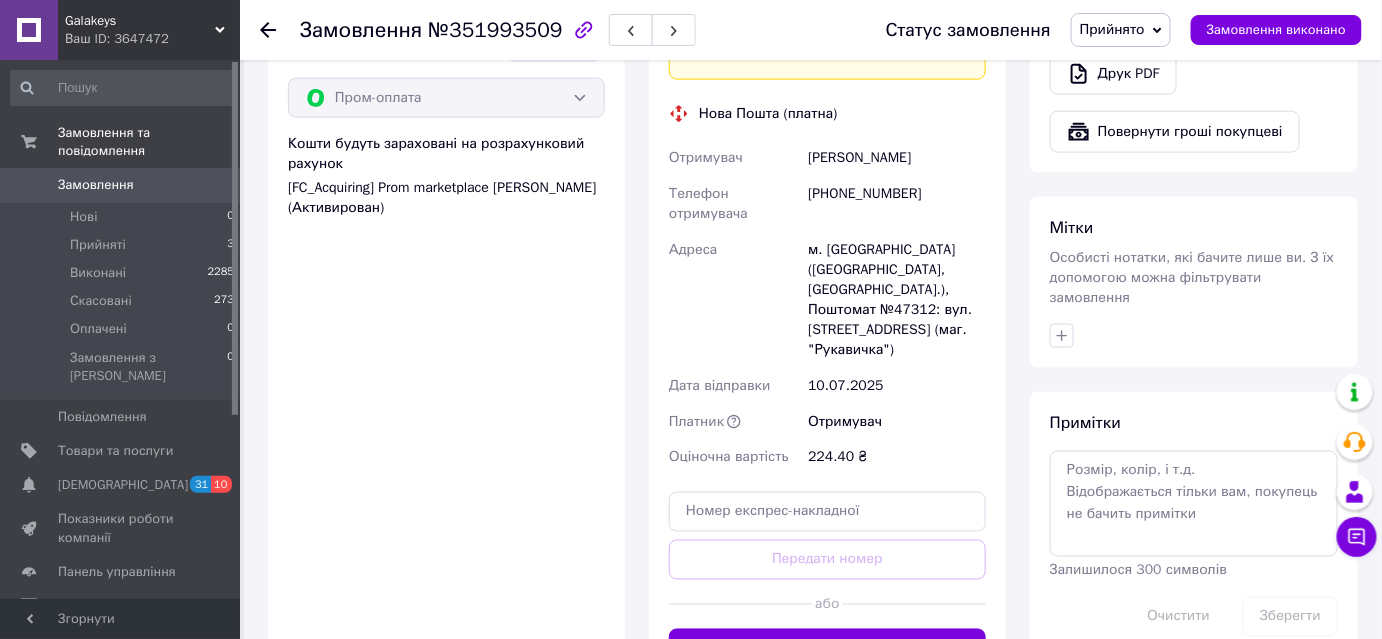 scroll, scrollTop: 909, scrollLeft: 0, axis: vertical 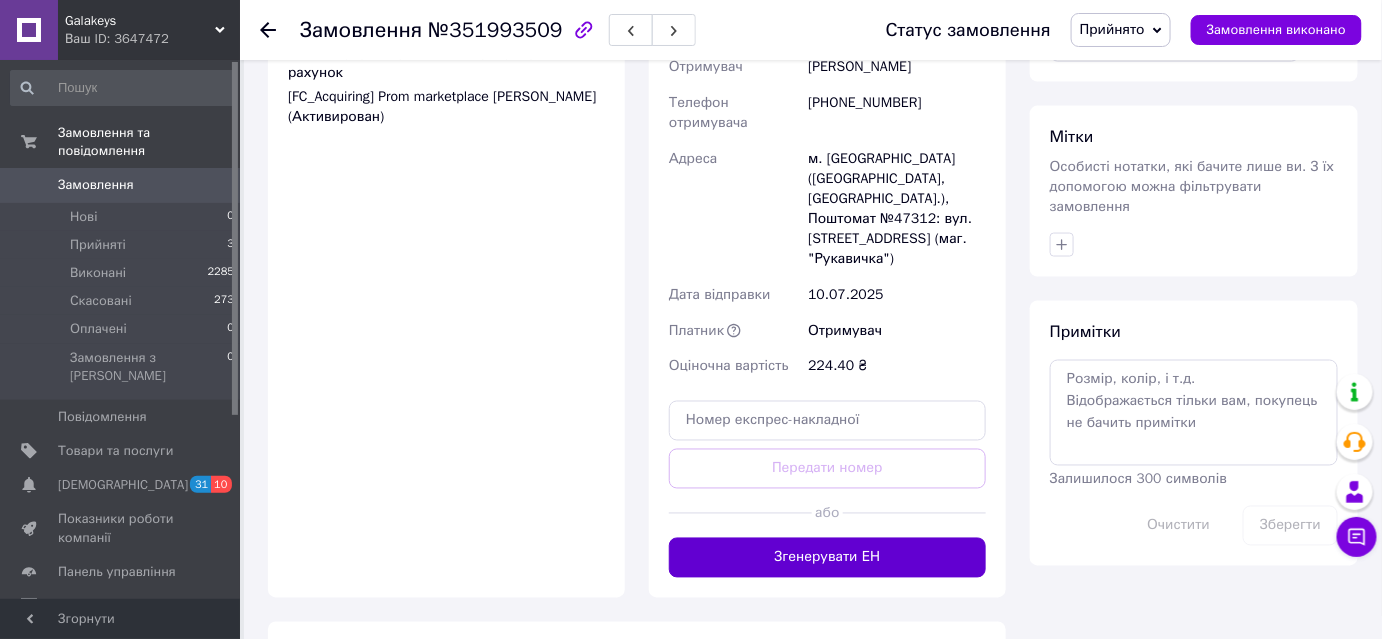 click on "Згенерувати ЕН" at bounding box center (827, 558) 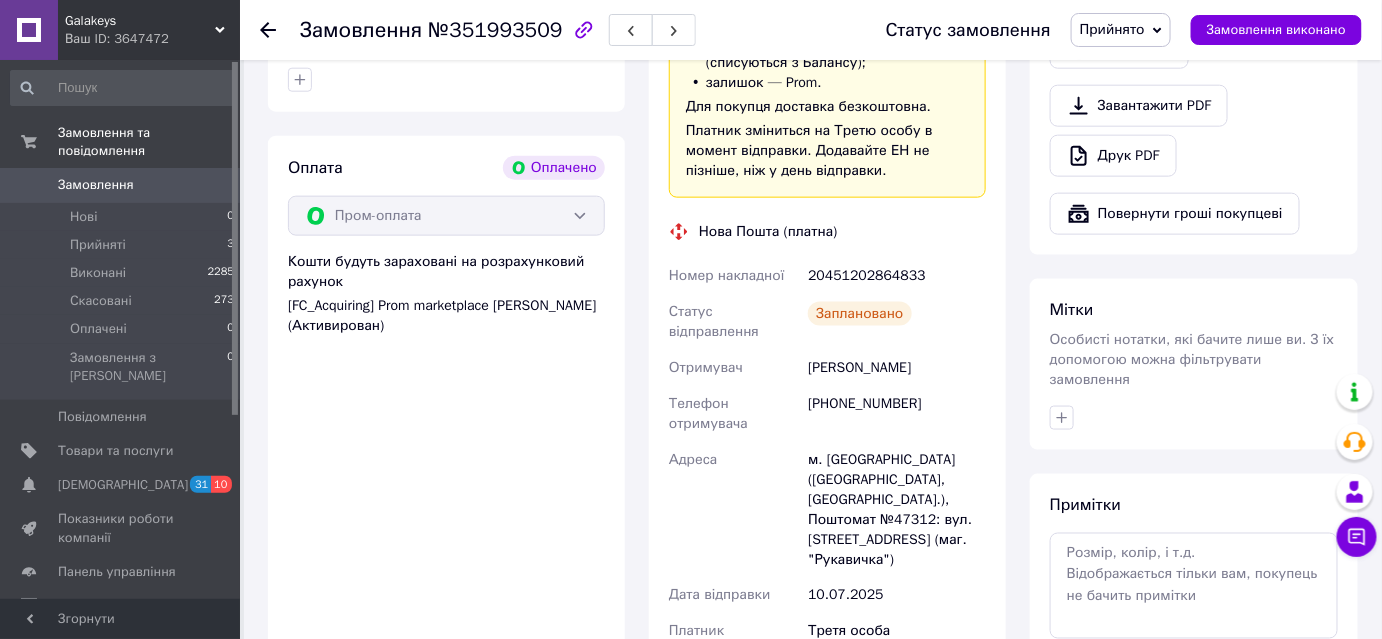 scroll, scrollTop: 636, scrollLeft: 0, axis: vertical 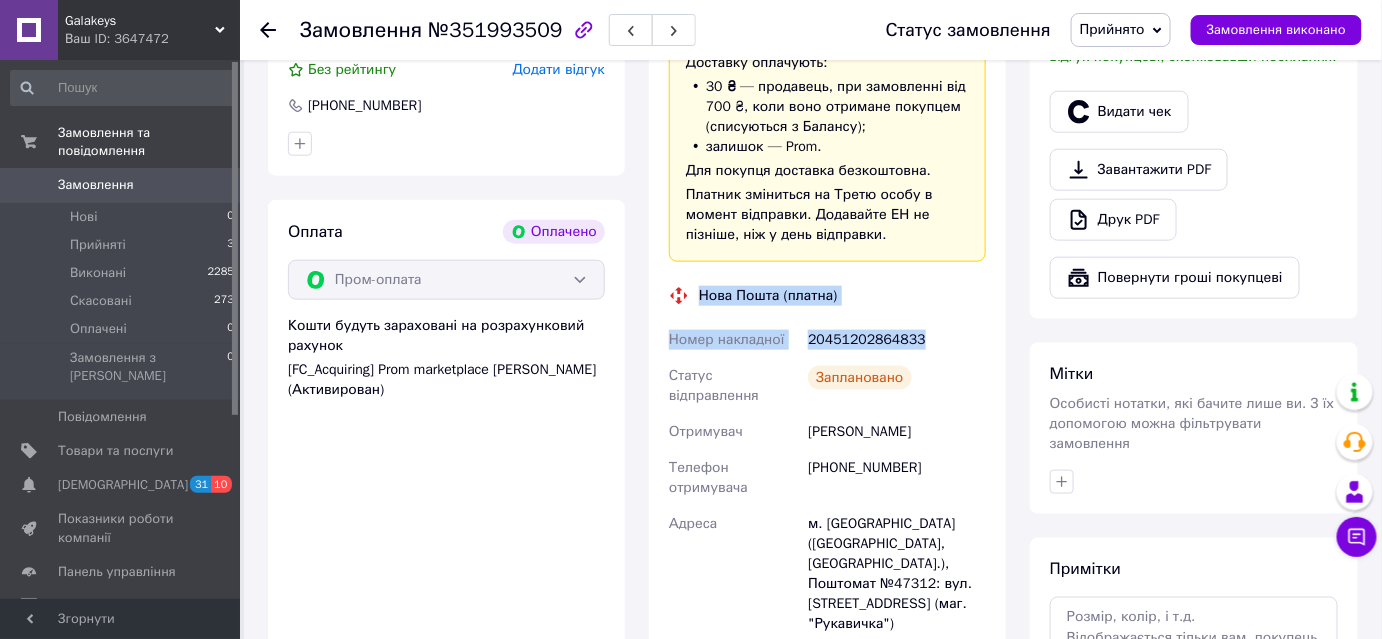 drag, startPoint x: 923, startPoint y: 322, endPoint x: 637, endPoint y: 255, distance: 293.74307 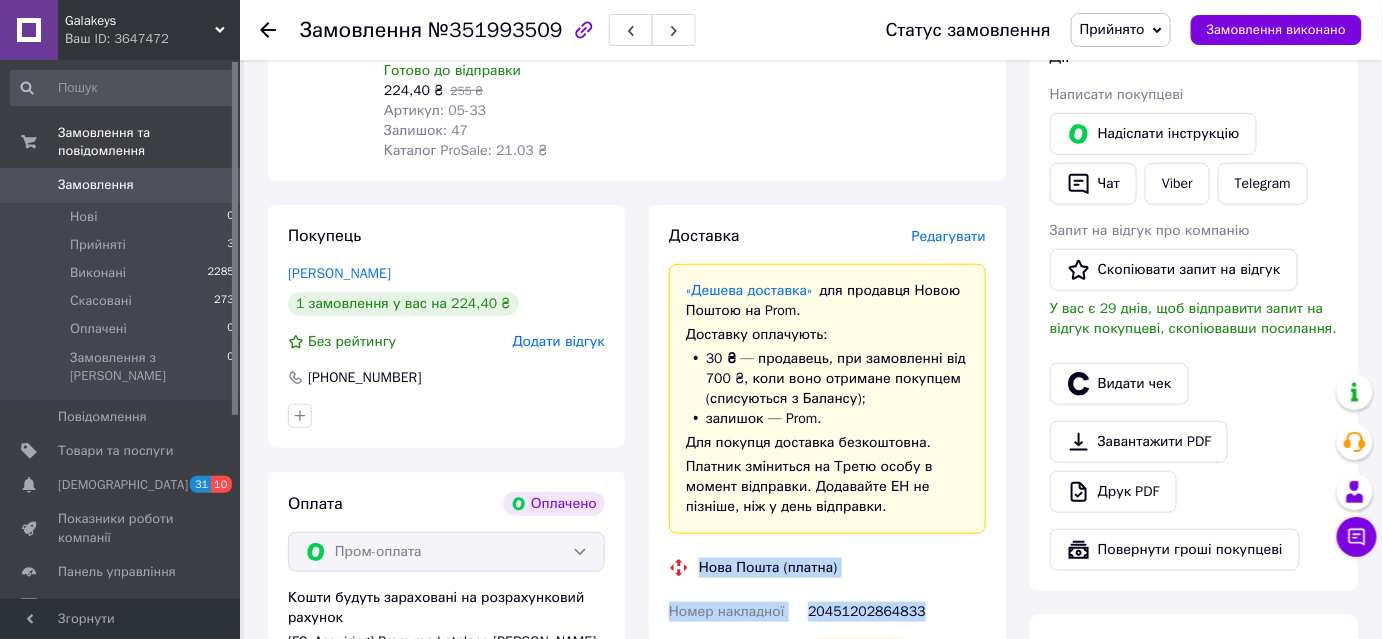 scroll, scrollTop: 363, scrollLeft: 0, axis: vertical 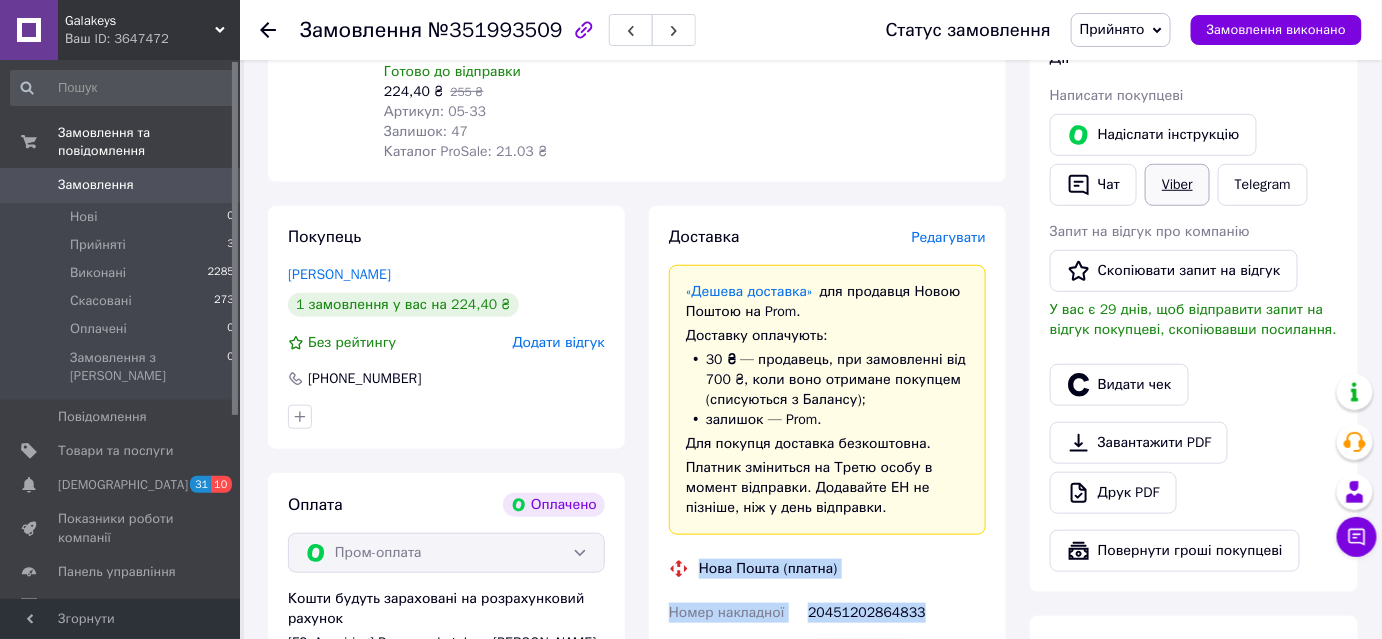 click on "Viber" at bounding box center [1177, 185] 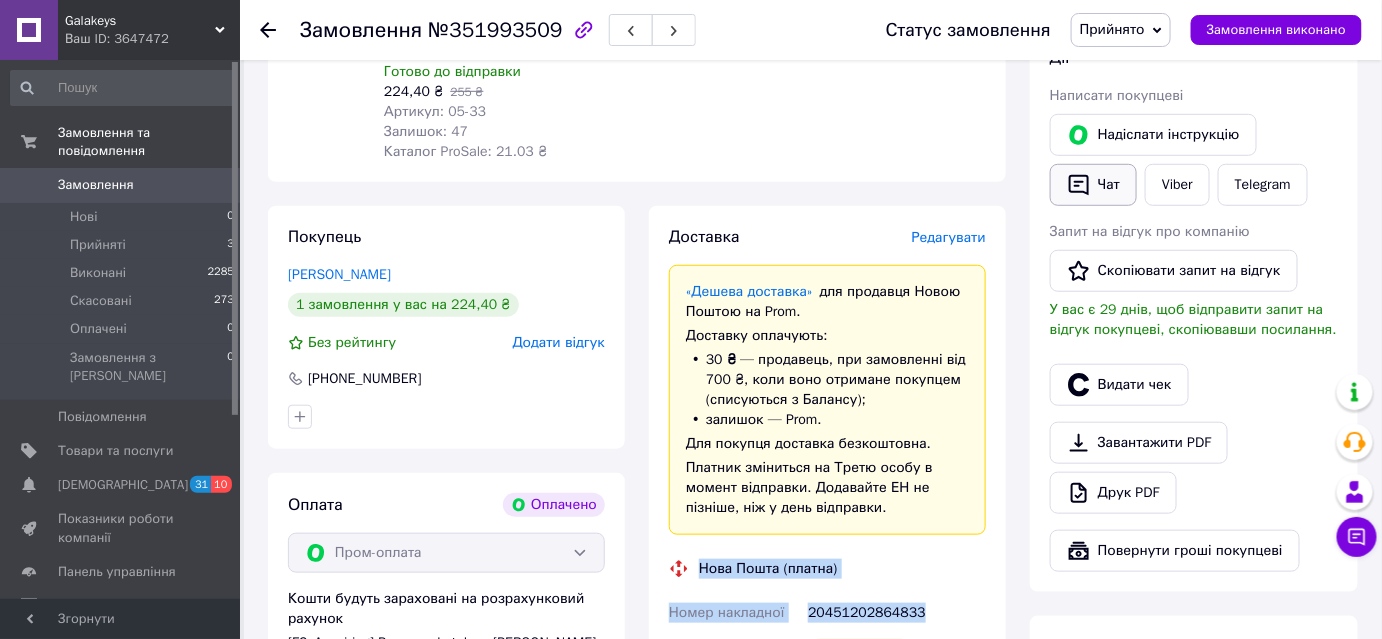 click on "Чат" at bounding box center [1093, 185] 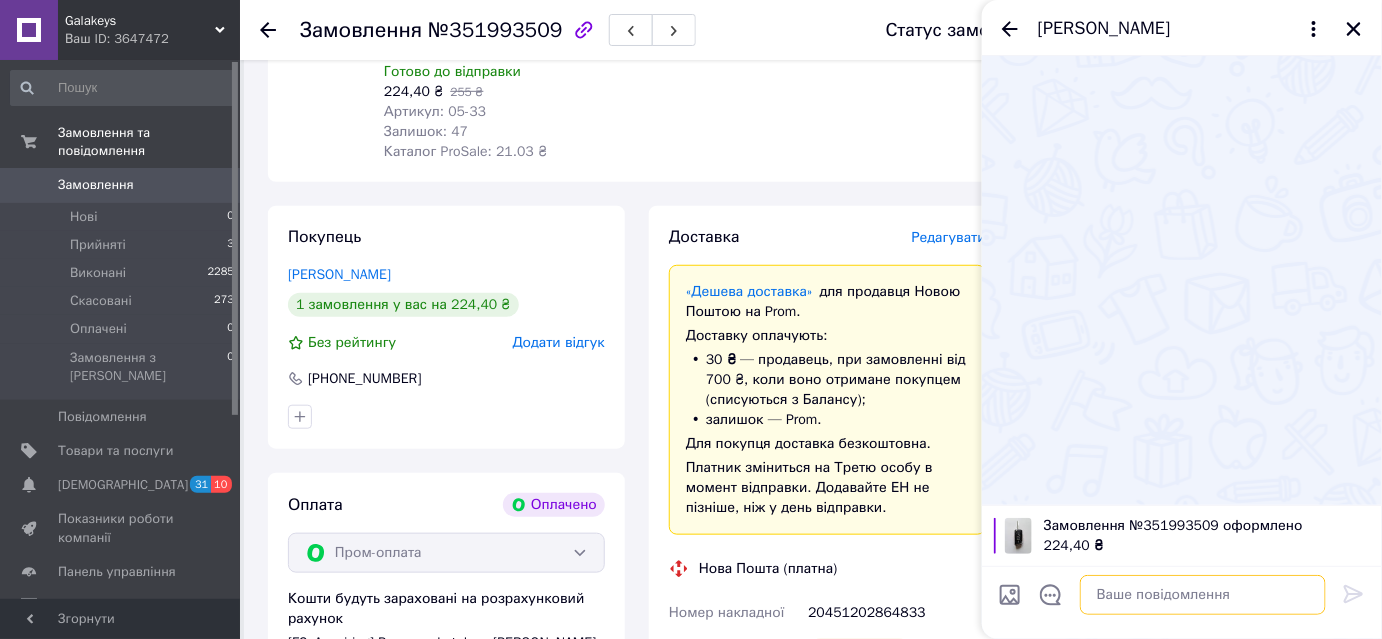 click at bounding box center (1203, 595) 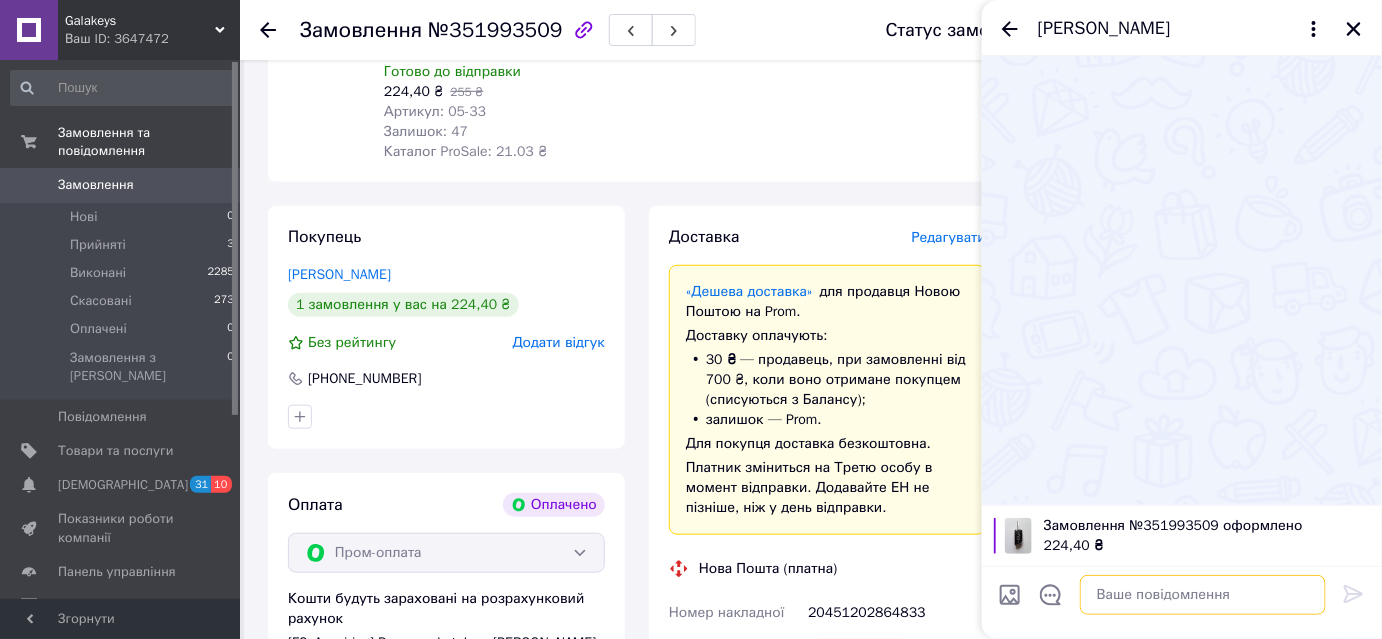 paste on "Нова Пошта (платна)
Номер накладної
20451202864833" 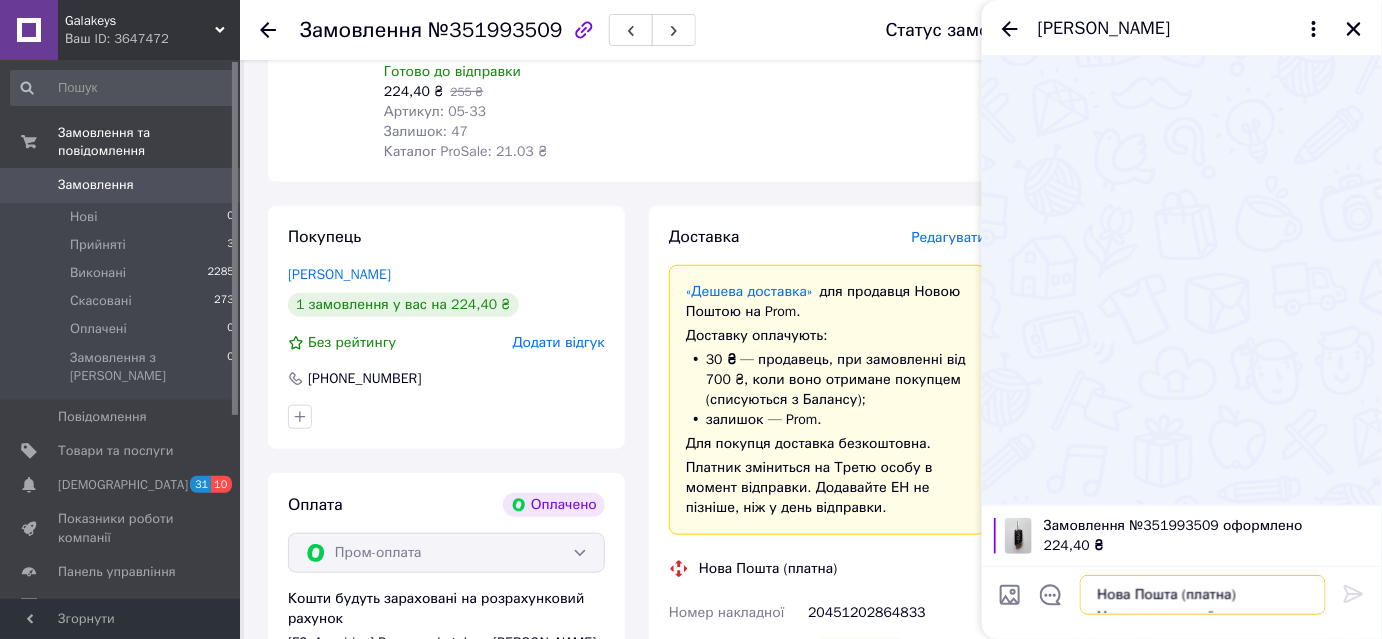 scroll, scrollTop: 14, scrollLeft: 0, axis: vertical 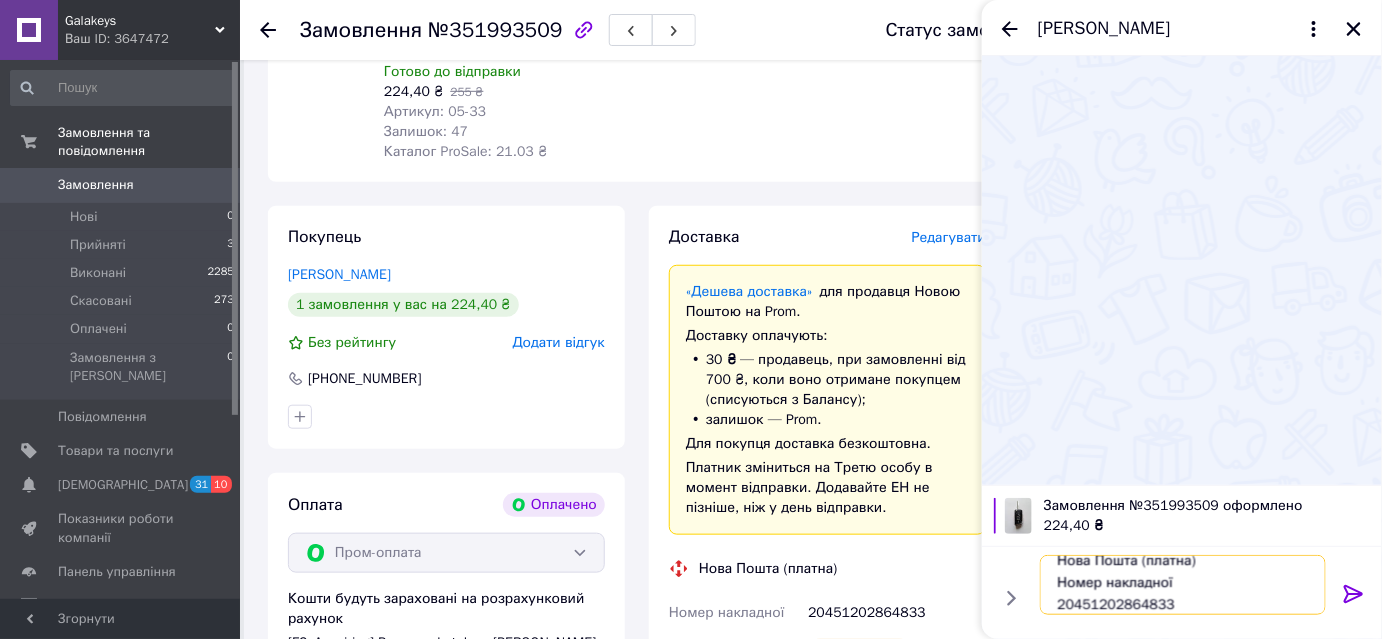 click on "Нова Пошта (платна)
Номер накладної
20451202864833" at bounding box center [1183, 585] 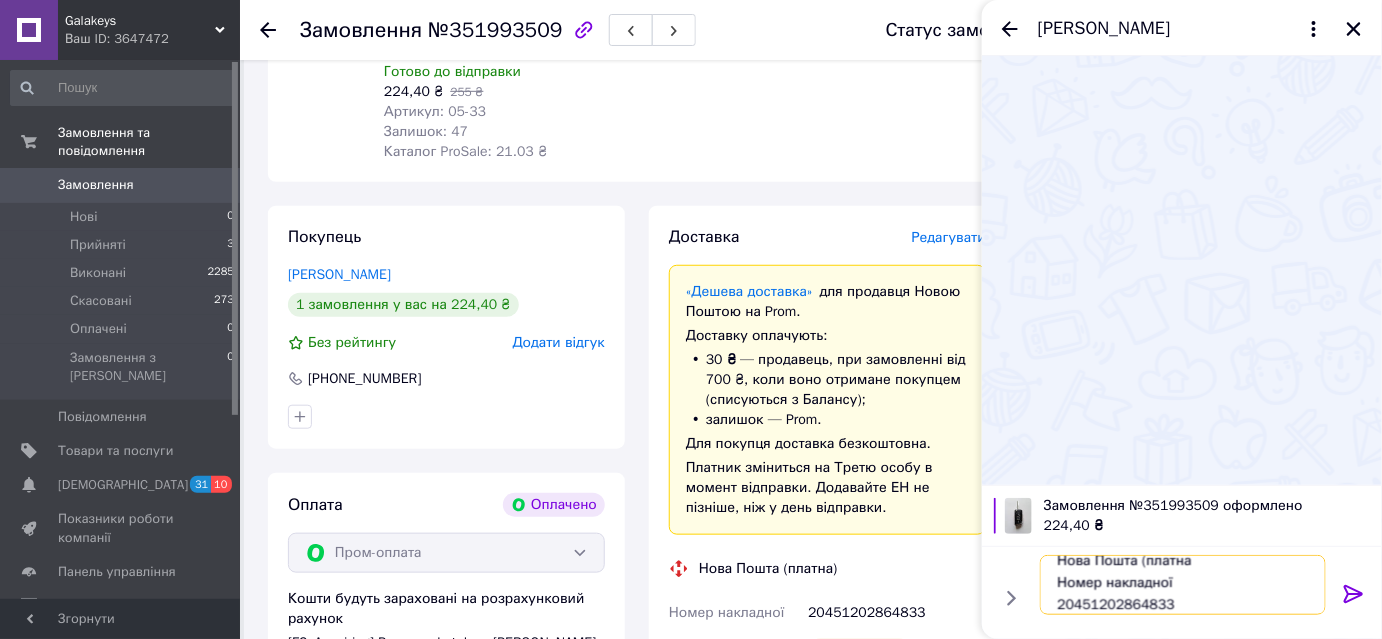 scroll, scrollTop: 9, scrollLeft: 0, axis: vertical 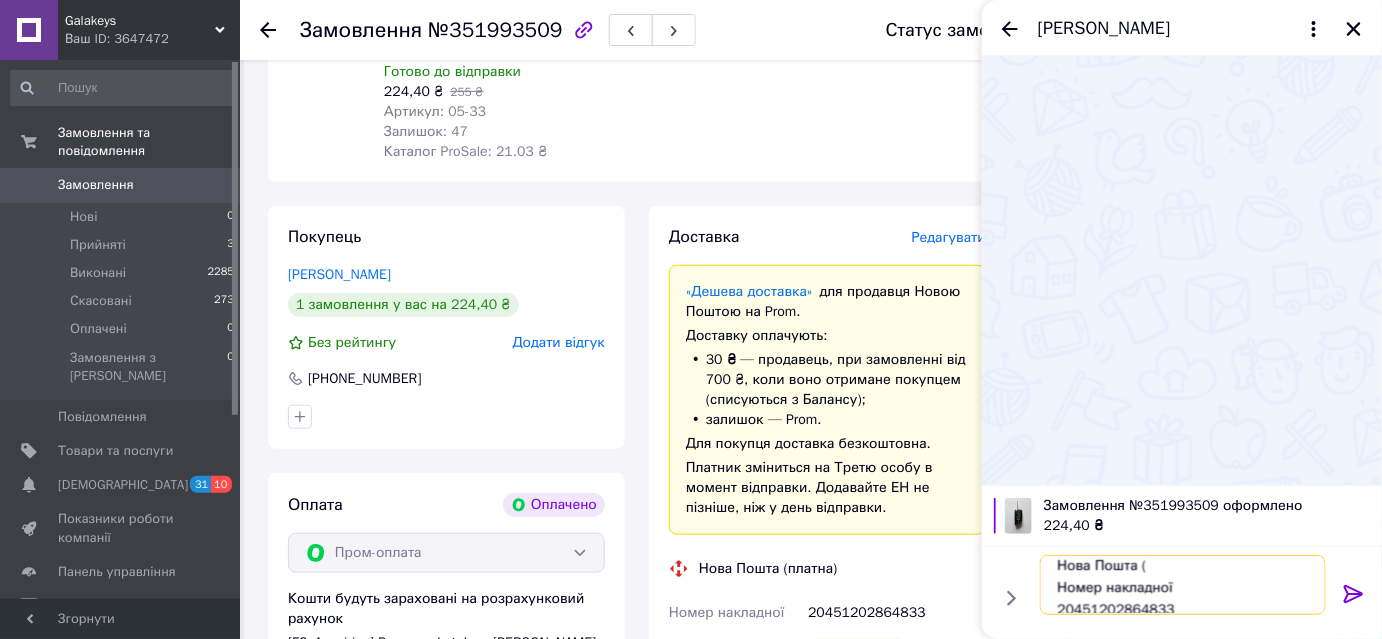 type on "Нова Пошта
Номер накладної
20451202864833" 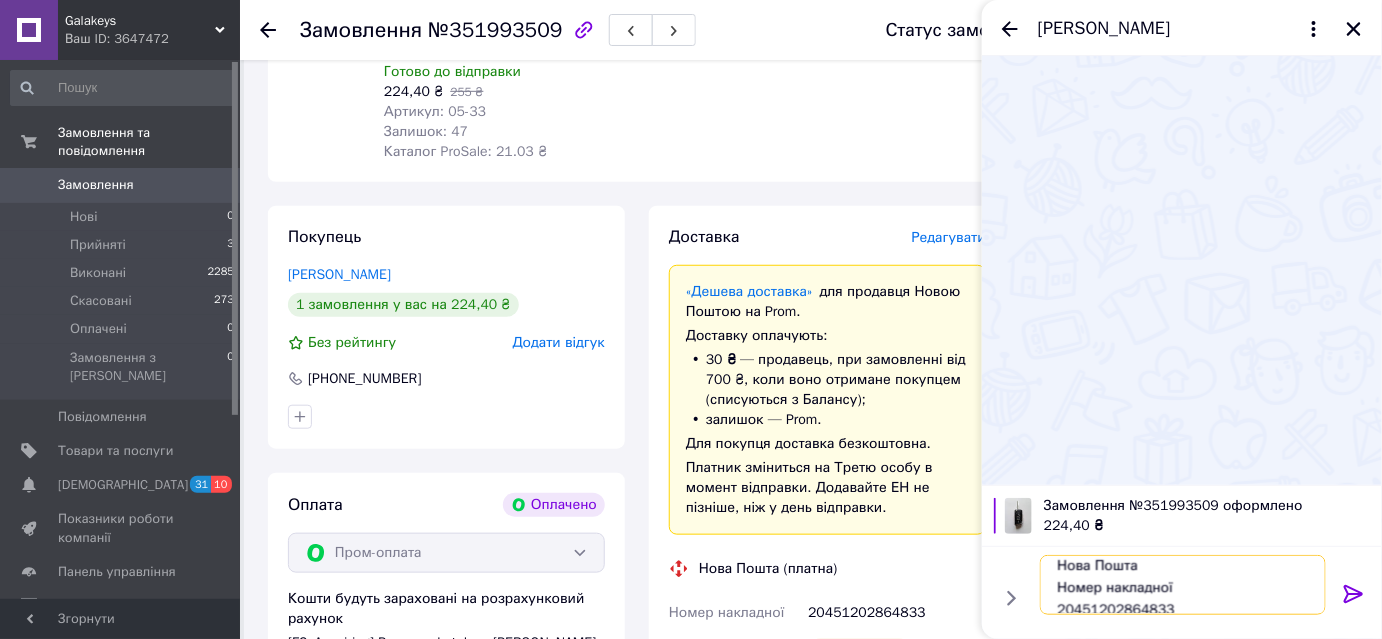 type 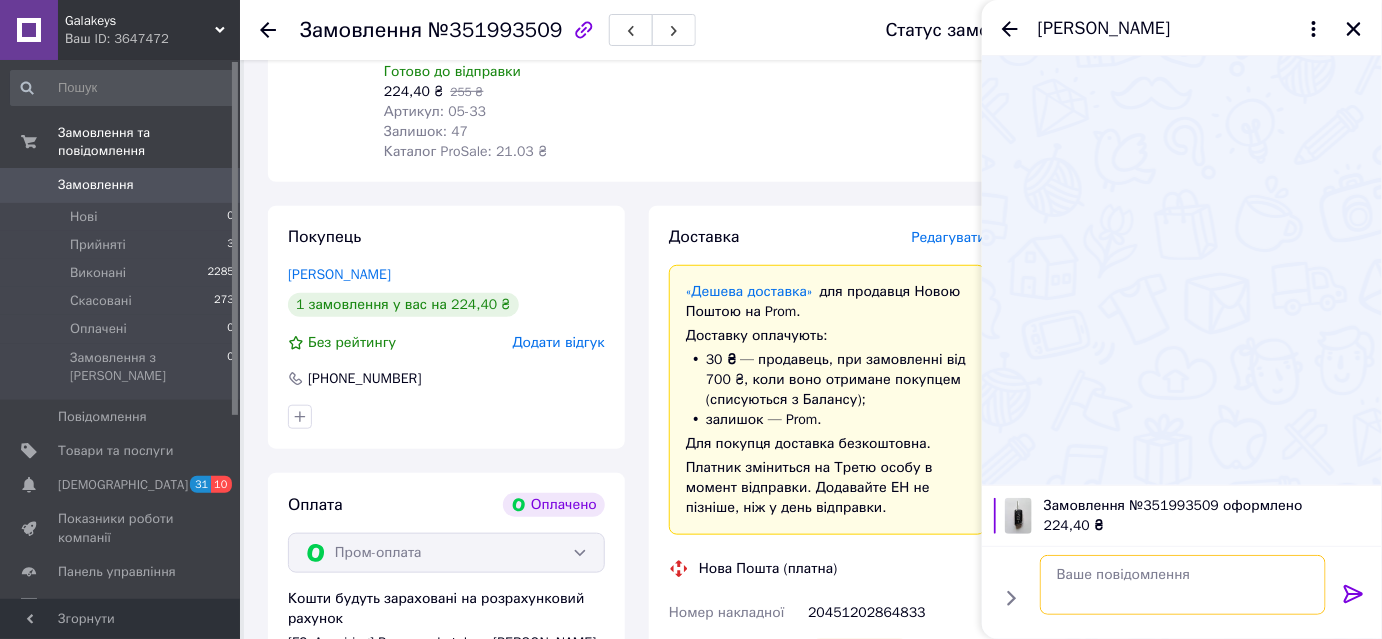 scroll, scrollTop: 0, scrollLeft: 0, axis: both 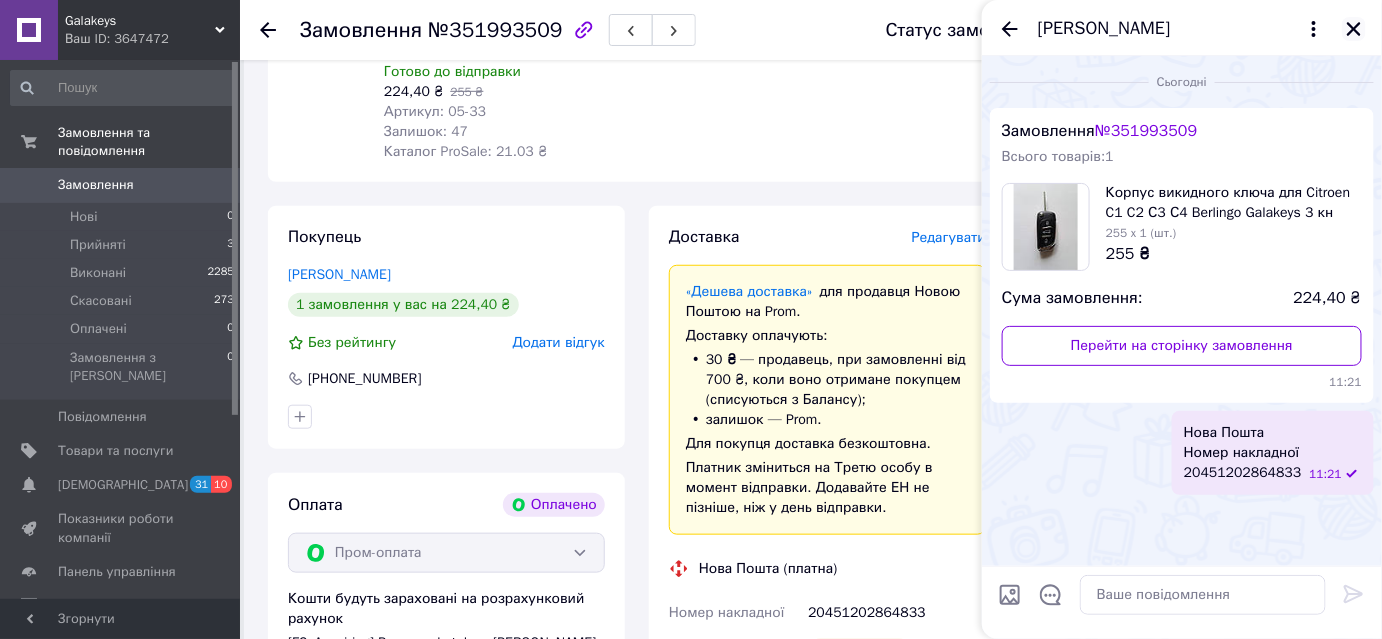 click 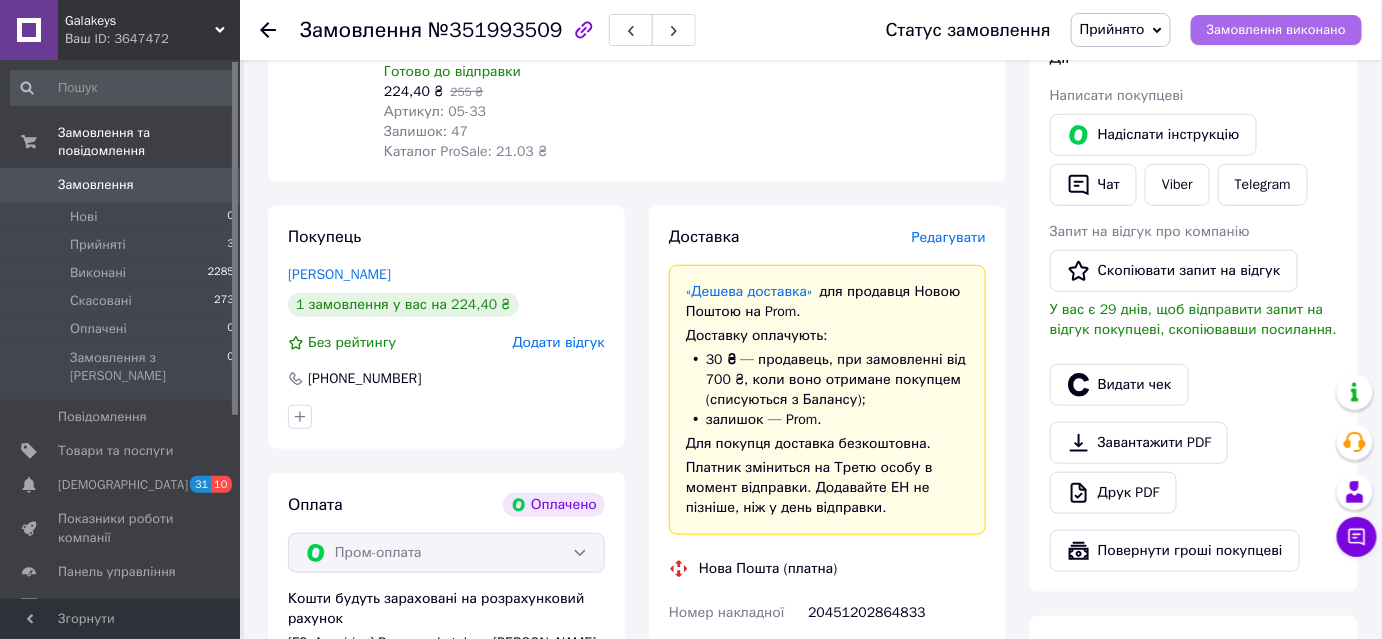 click on "Замовлення виконано" at bounding box center [1276, 30] 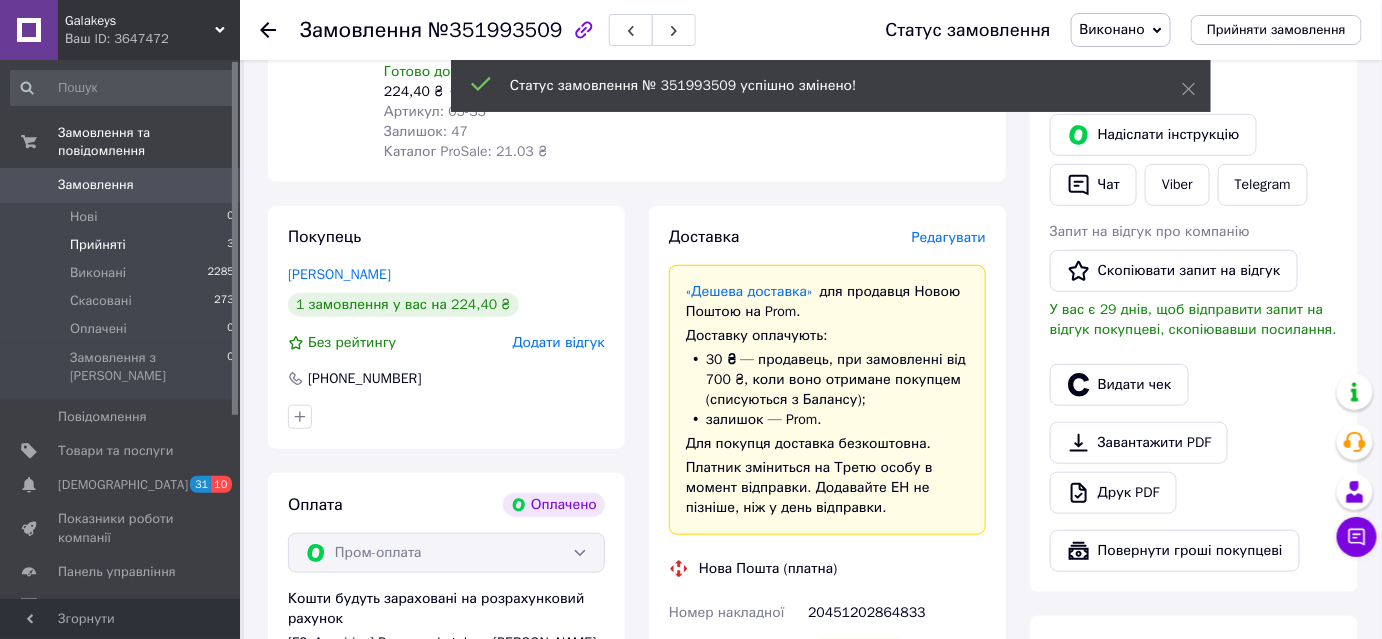 click on "Прийняті 3" at bounding box center (123, 245) 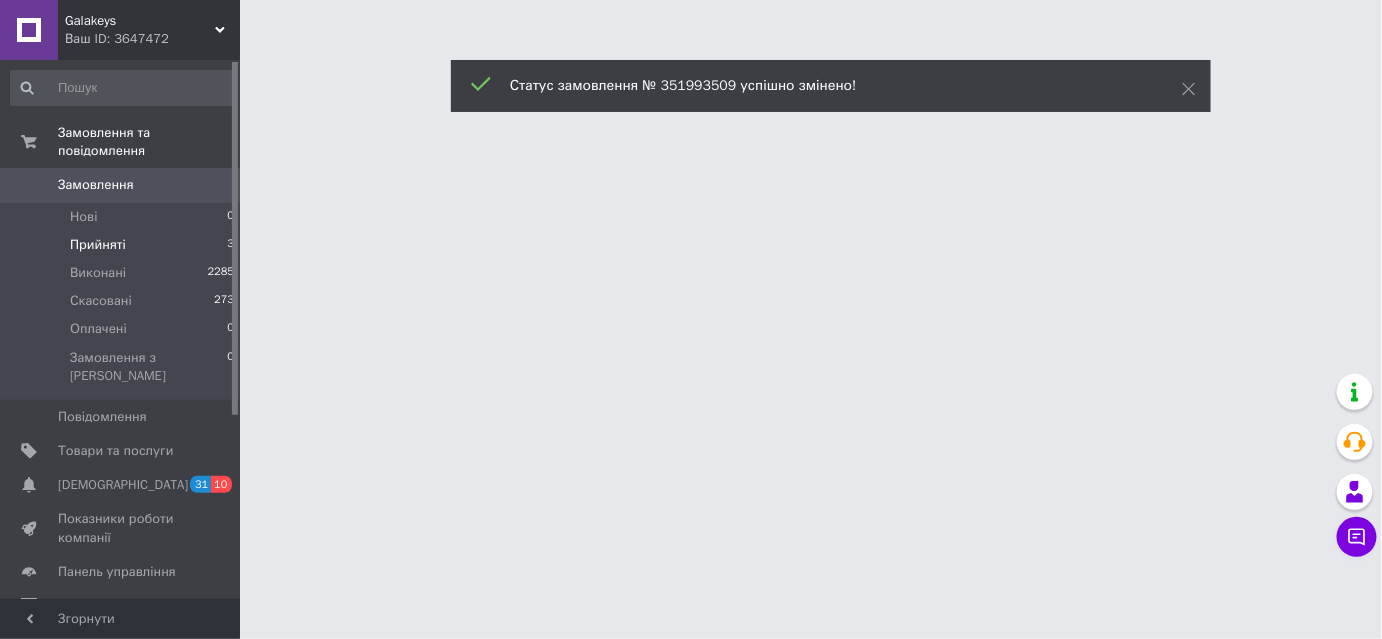 scroll, scrollTop: 0, scrollLeft: 0, axis: both 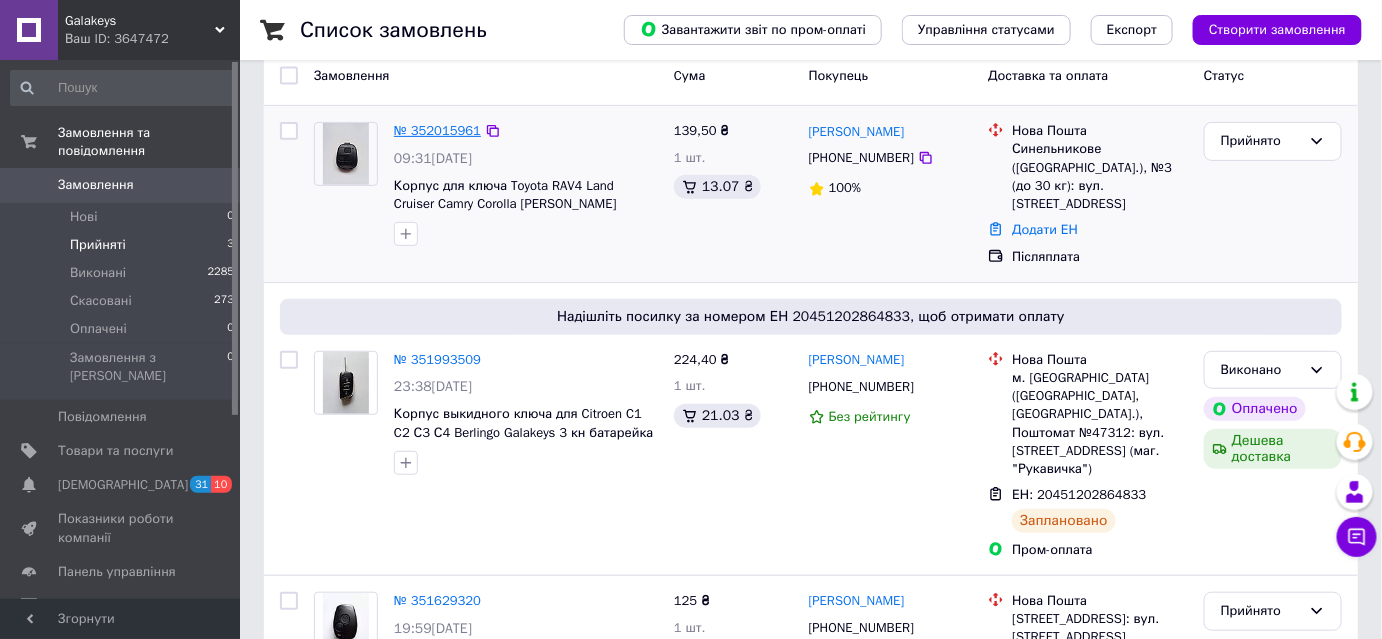 click on "№ 352015961" at bounding box center [437, 130] 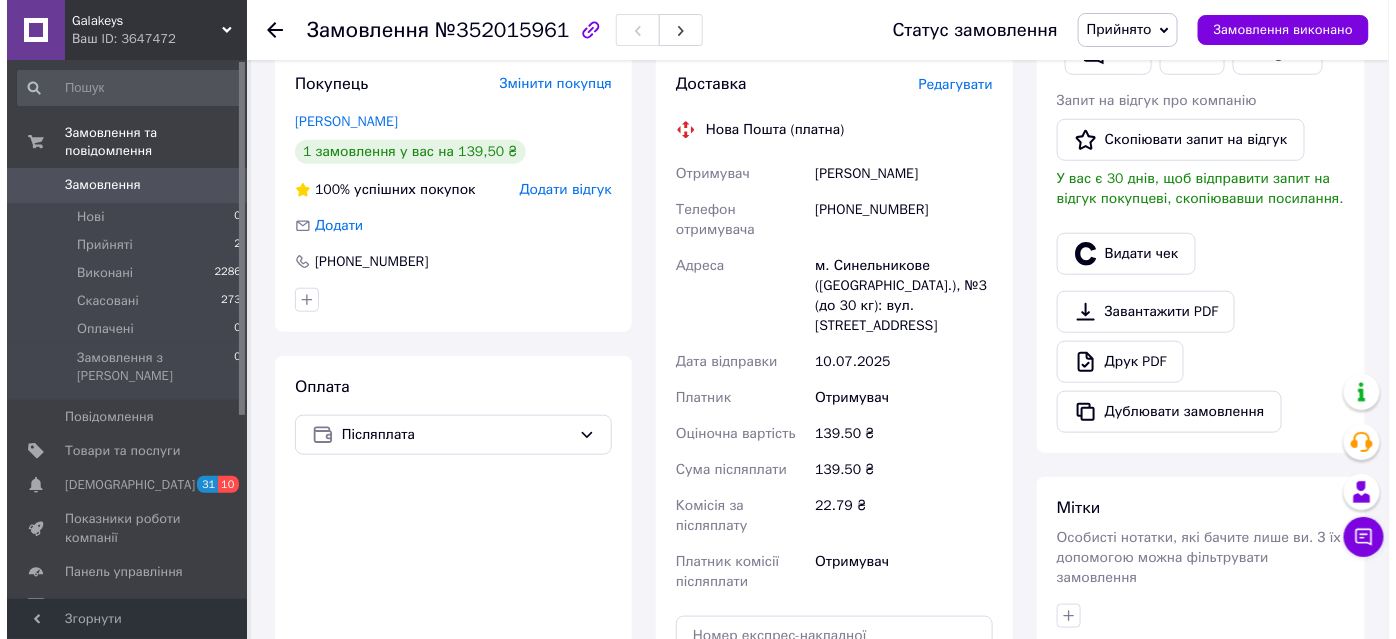 scroll, scrollTop: 272, scrollLeft: 0, axis: vertical 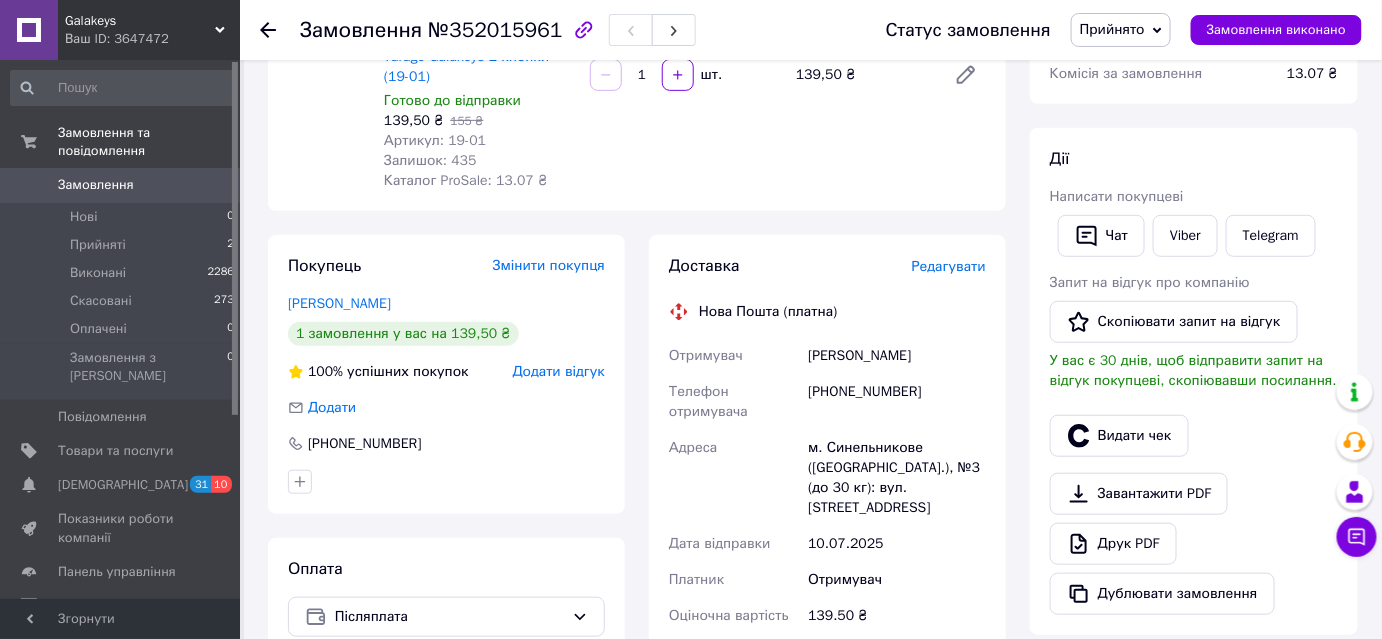 click on "Редагувати" at bounding box center (949, 266) 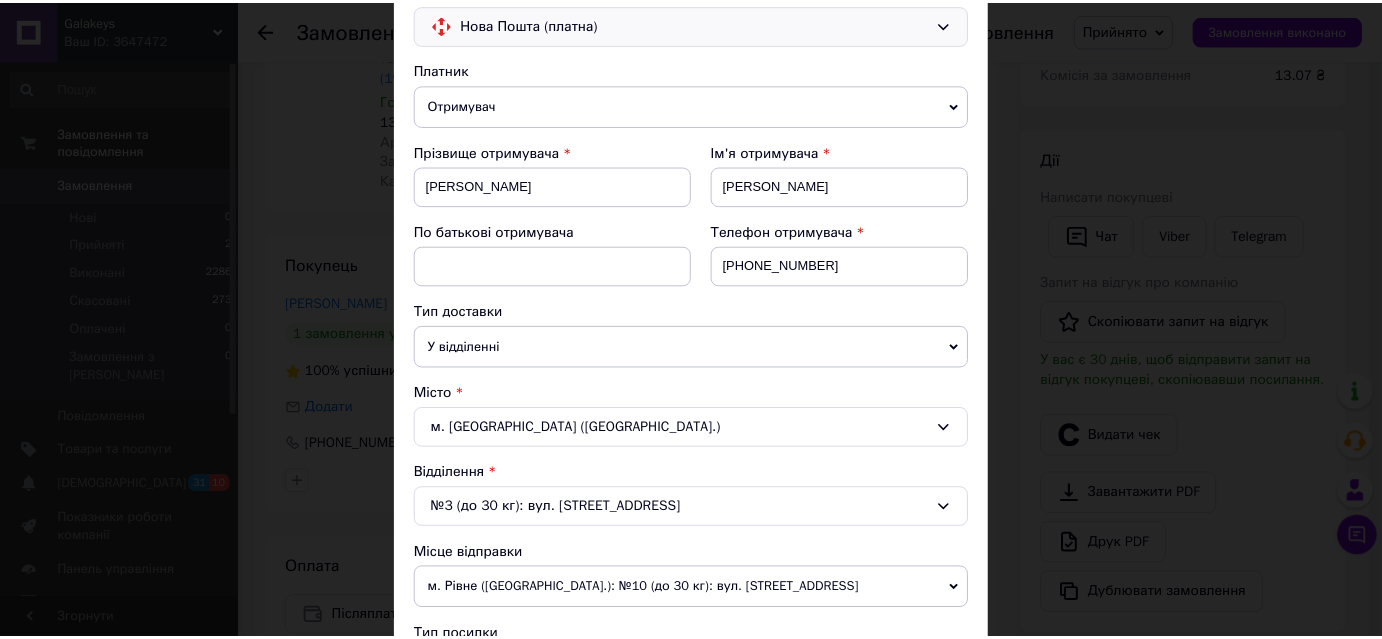 scroll, scrollTop: 0, scrollLeft: 0, axis: both 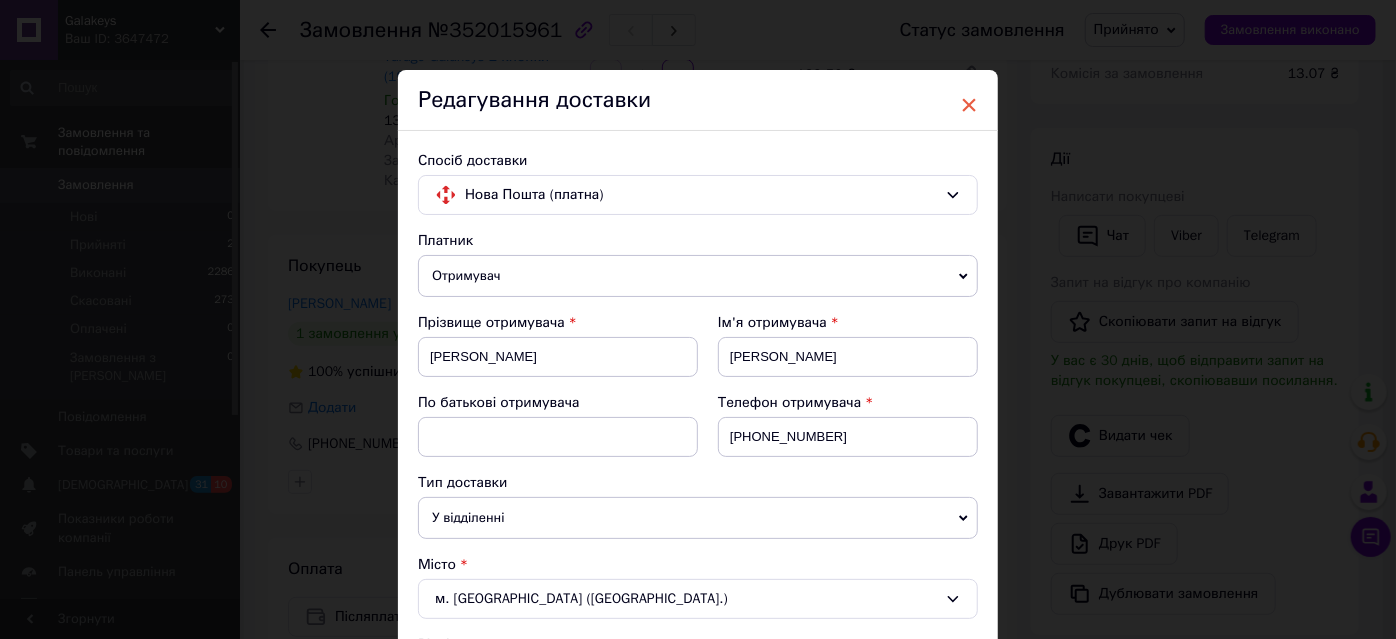 click on "×" at bounding box center [969, 105] 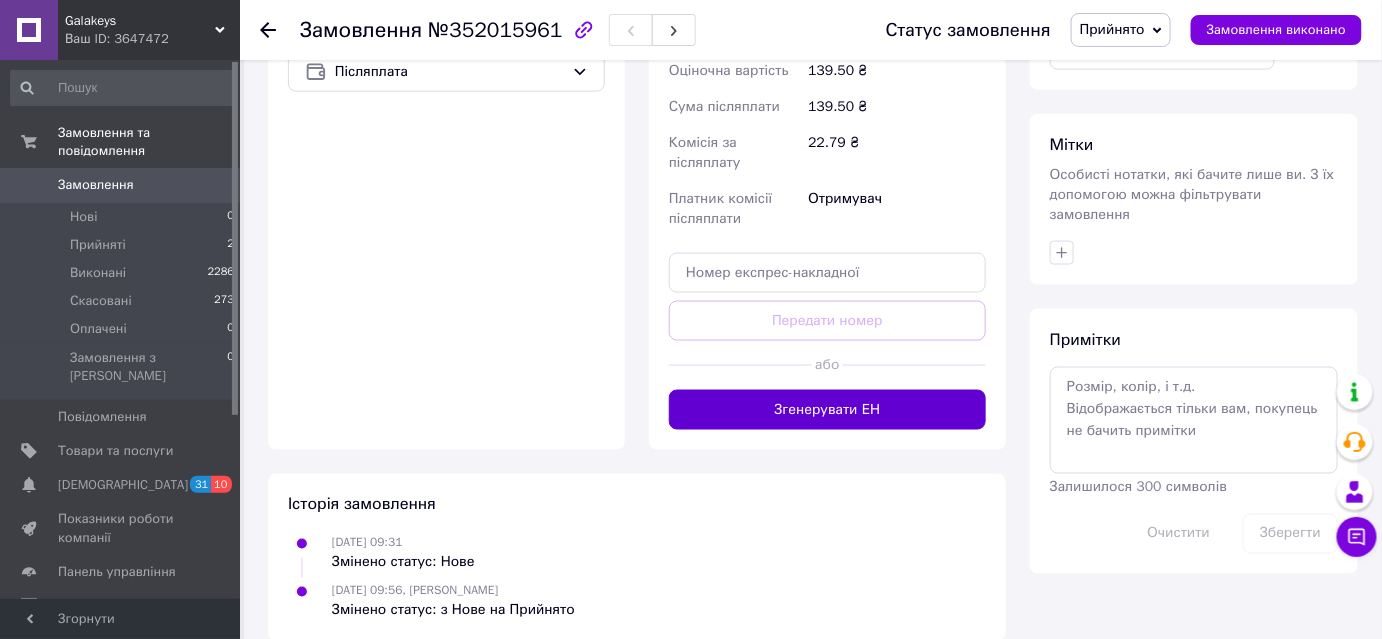 scroll, scrollTop: 821, scrollLeft: 0, axis: vertical 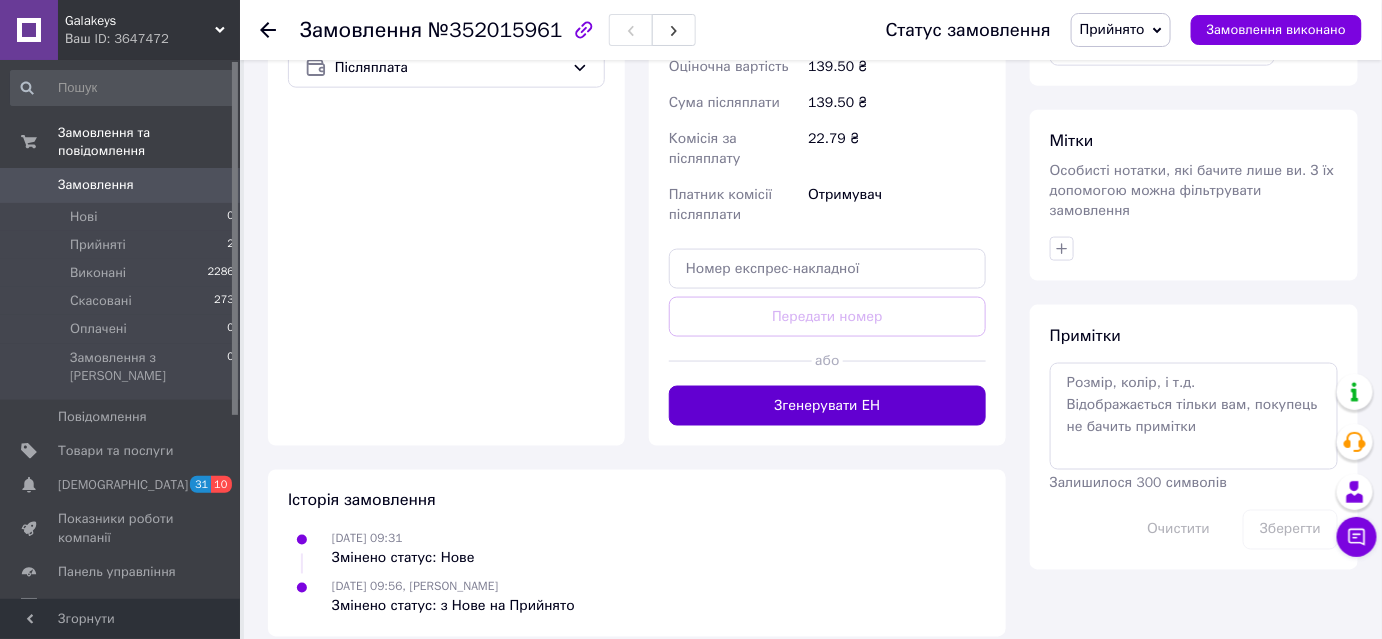 click on "Згенерувати ЕН" at bounding box center [827, 406] 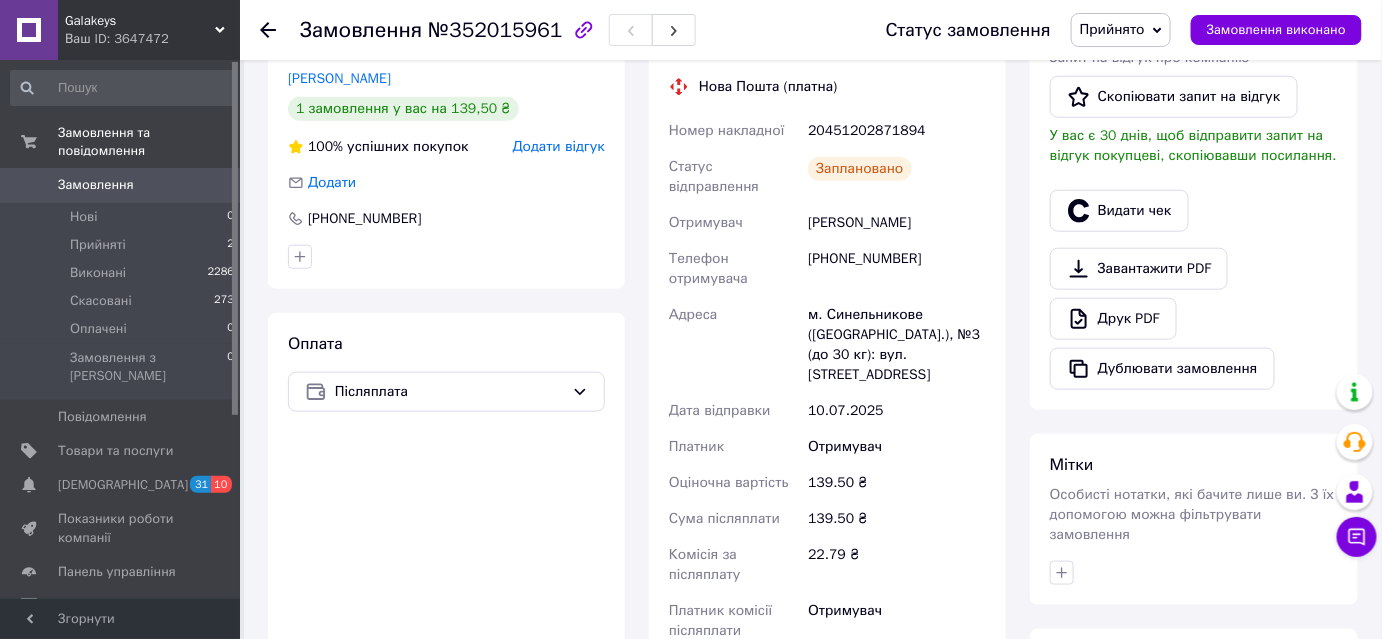 scroll, scrollTop: 457, scrollLeft: 0, axis: vertical 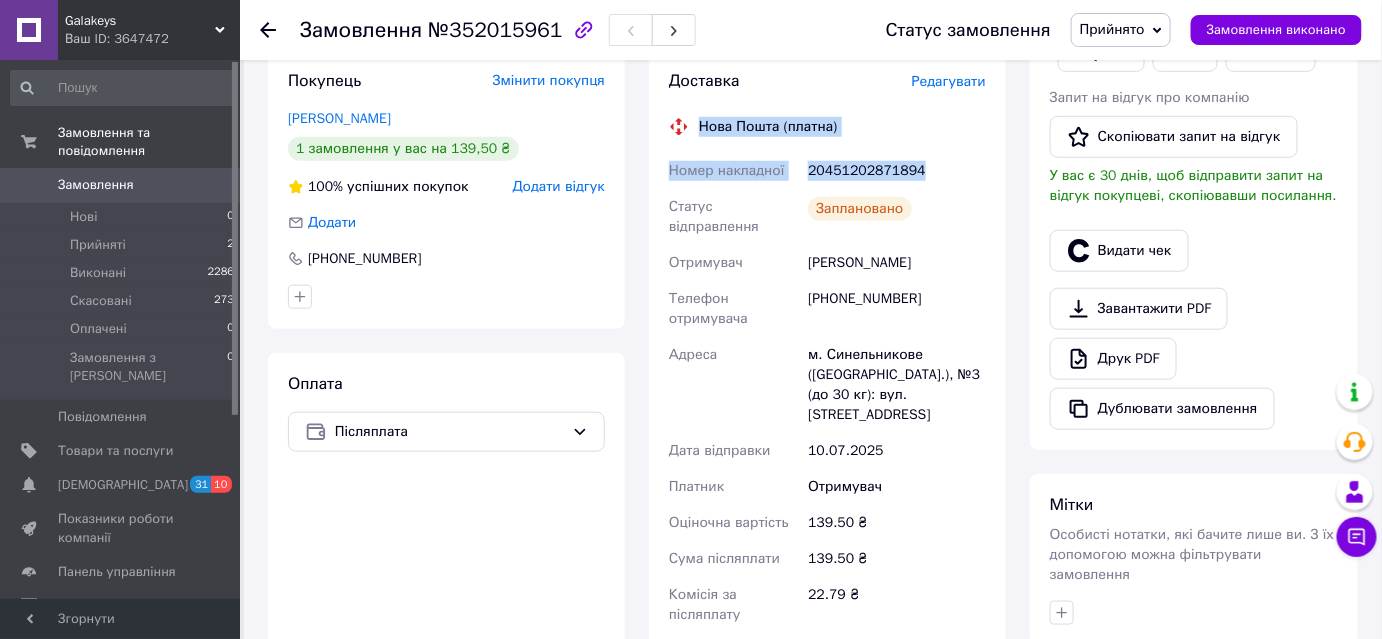 drag, startPoint x: 918, startPoint y: 140, endPoint x: 696, endPoint y: 107, distance: 224.4393 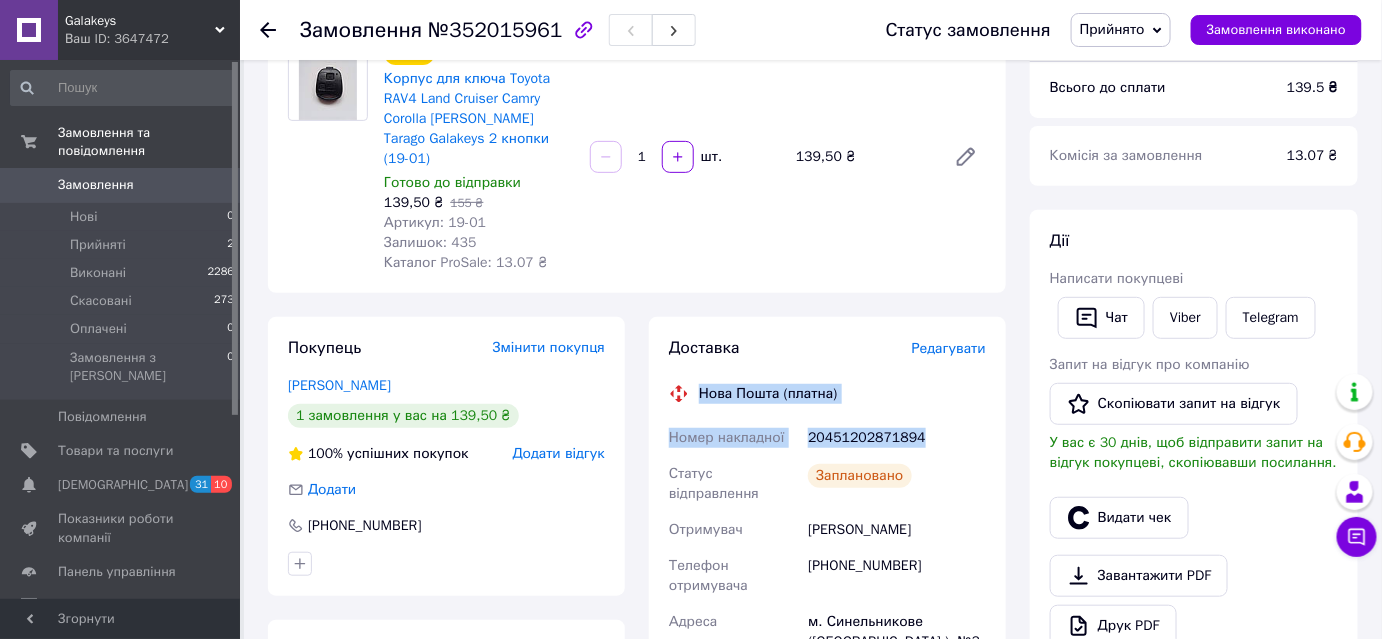 scroll, scrollTop: 184, scrollLeft: 0, axis: vertical 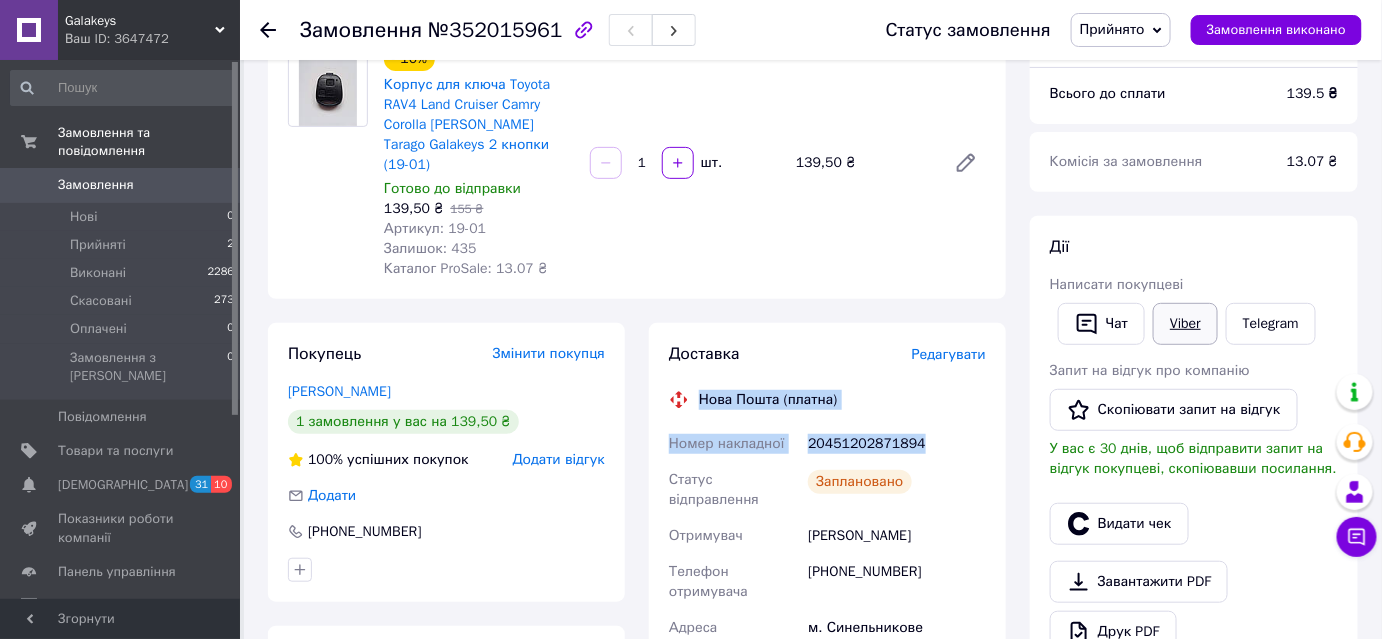 click on "Viber" at bounding box center [1185, 324] 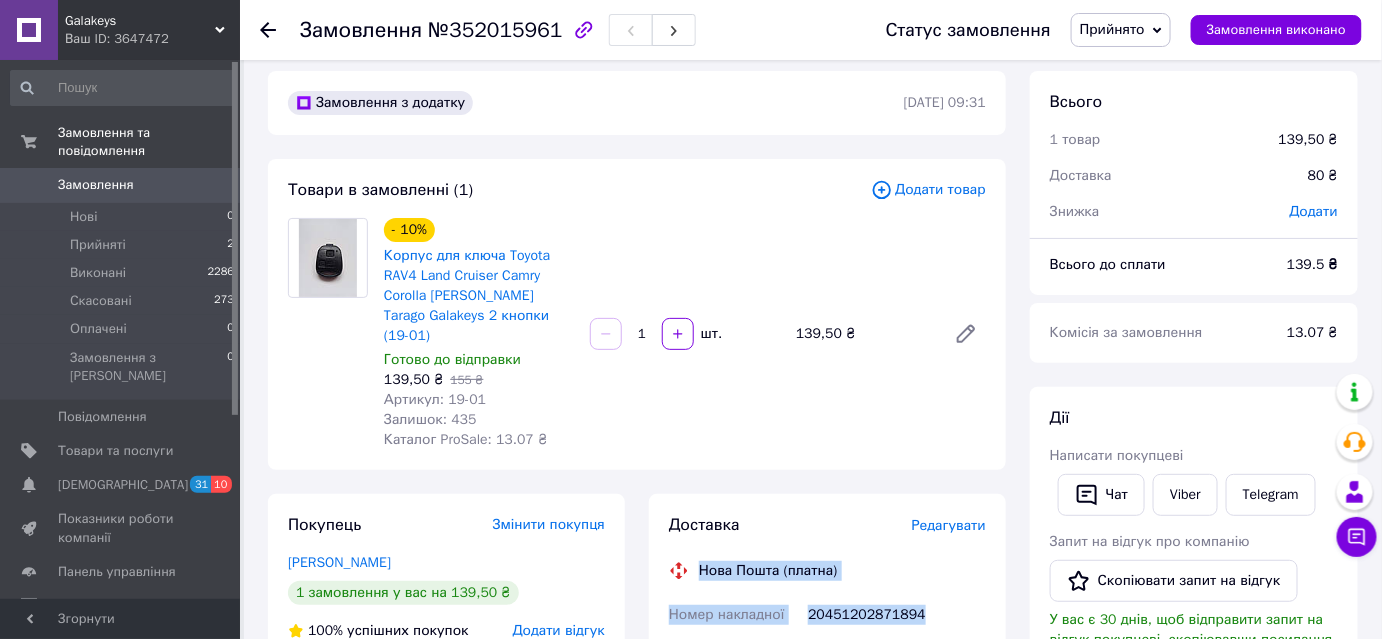 scroll, scrollTop: 2, scrollLeft: 0, axis: vertical 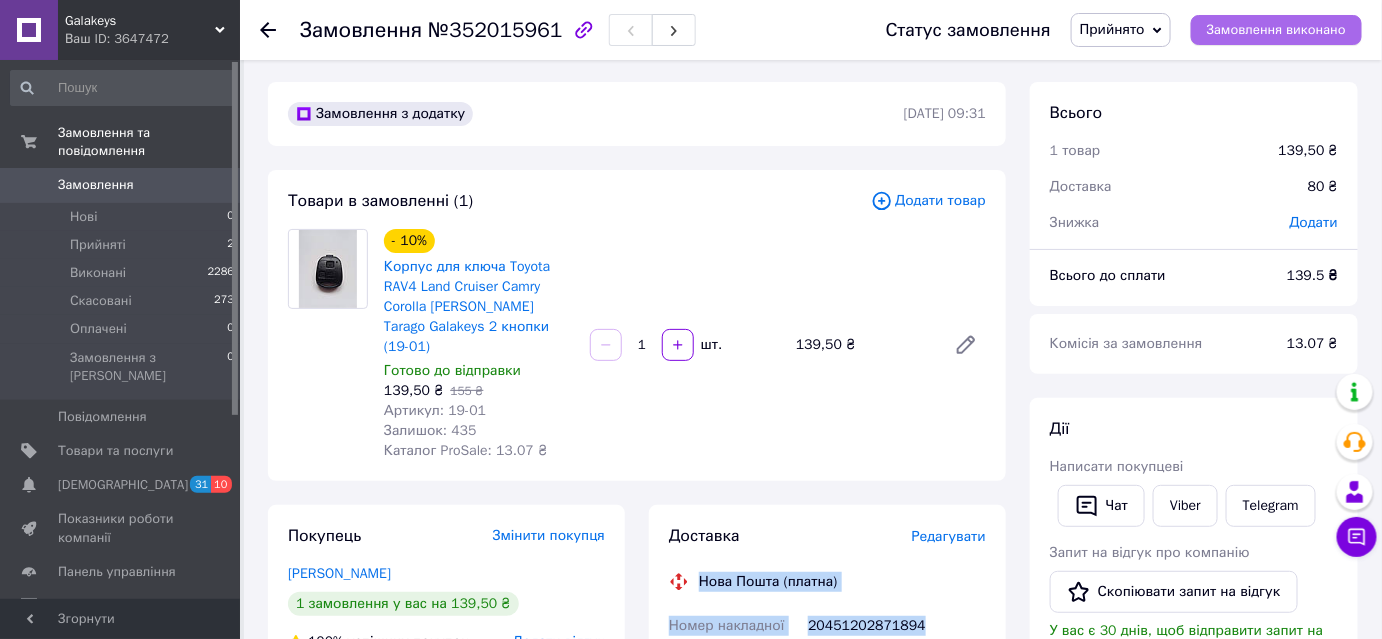 click on "Замовлення виконано" at bounding box center (1276, 30) 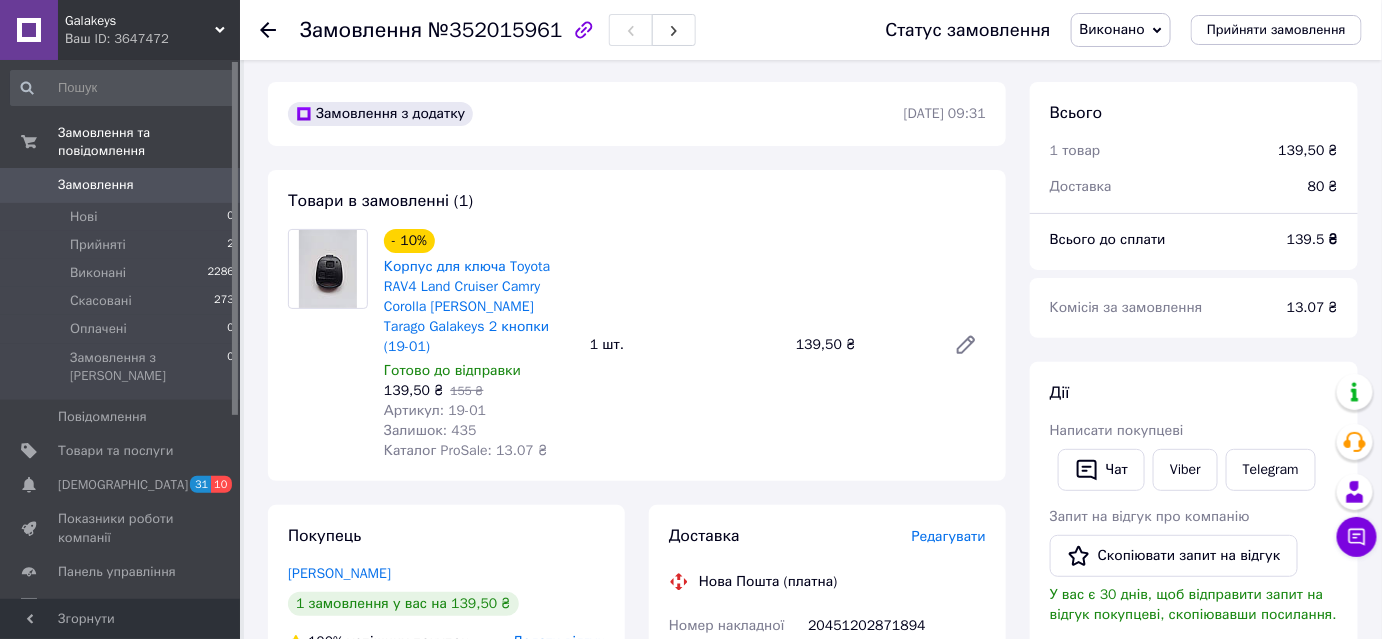 click on "- 10% Корпус для ключа Toyota RAV4 Land Cruiser Camry Corolla [PERSON_NAME] Tarago Galakeys 2 кнопки (19-01) Готово до відправки 139,50 ₴   155 ₴ Артикул: 19-01 Залишок: 435 Каталог ProSale: 13.07 ₴  1 шт. 139,50 ₴" at bounding box center (685, 345) 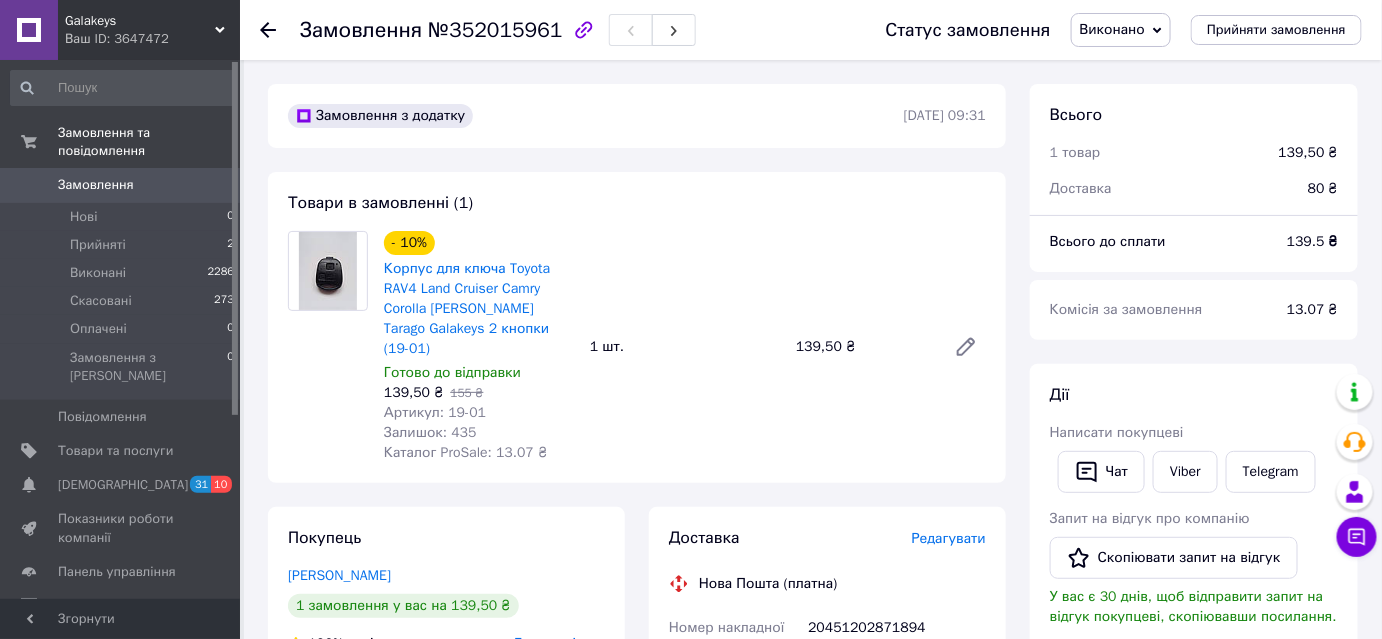 scroll, scrollTop: 0, scrollLeft: 0, axis: both 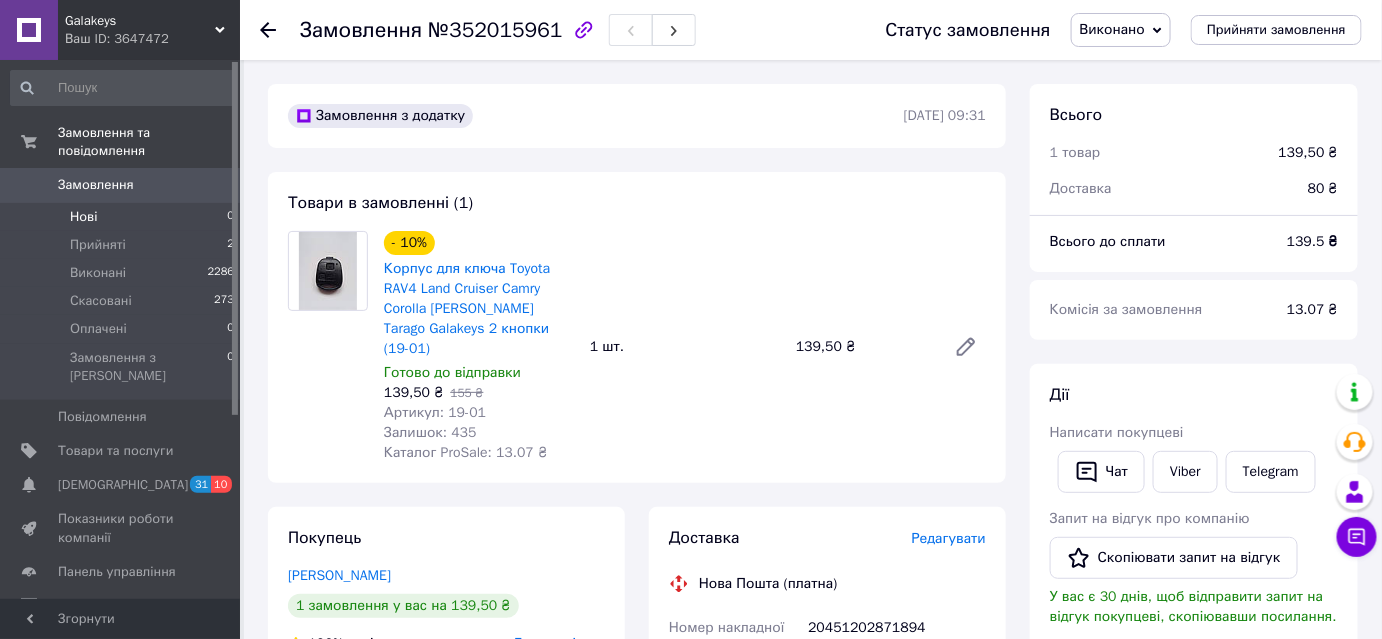 click on "Нові" at bounding box center (83, 217) 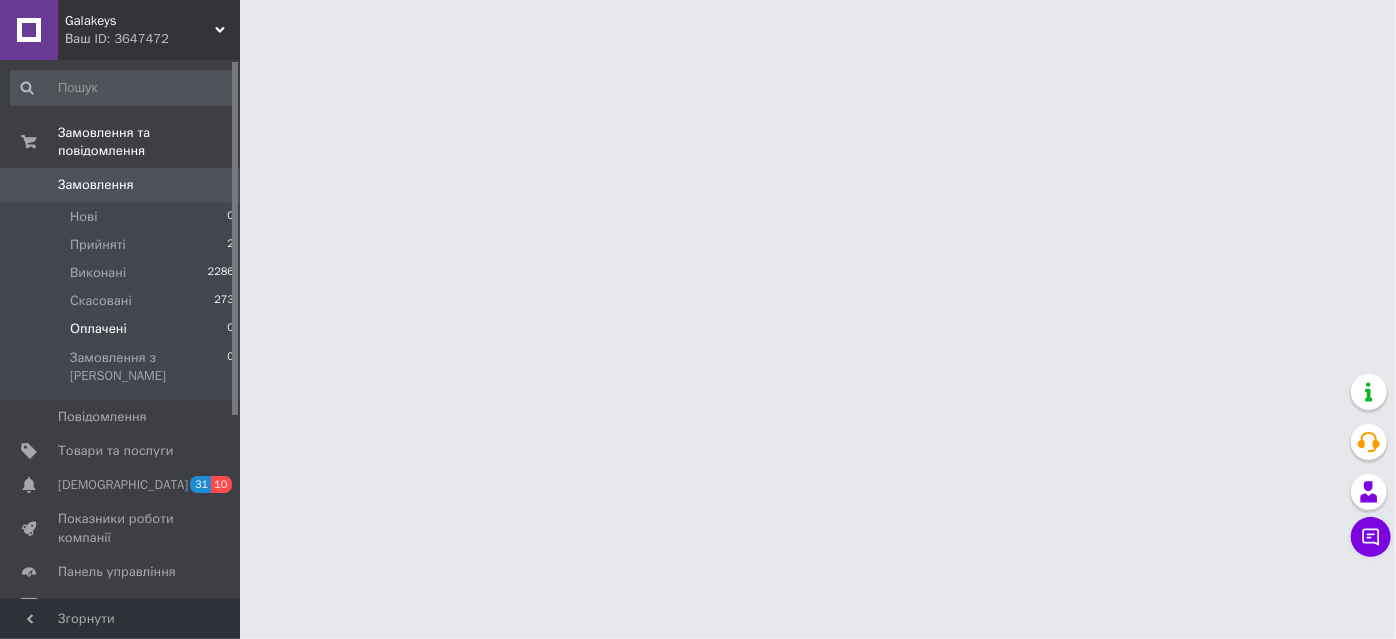 click on "Оплачені" at bounding box center [98, 329] 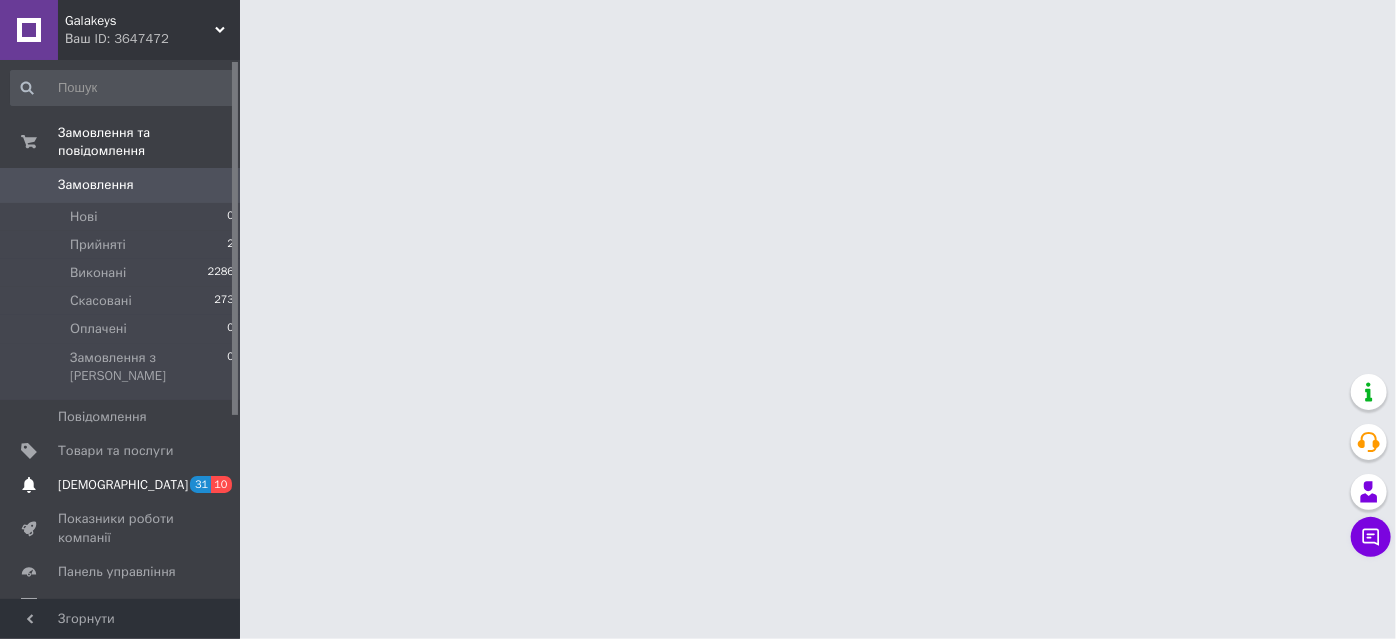 click on "[DEMOGRAPHIC_DATA]" at bounding box center [121, 485] 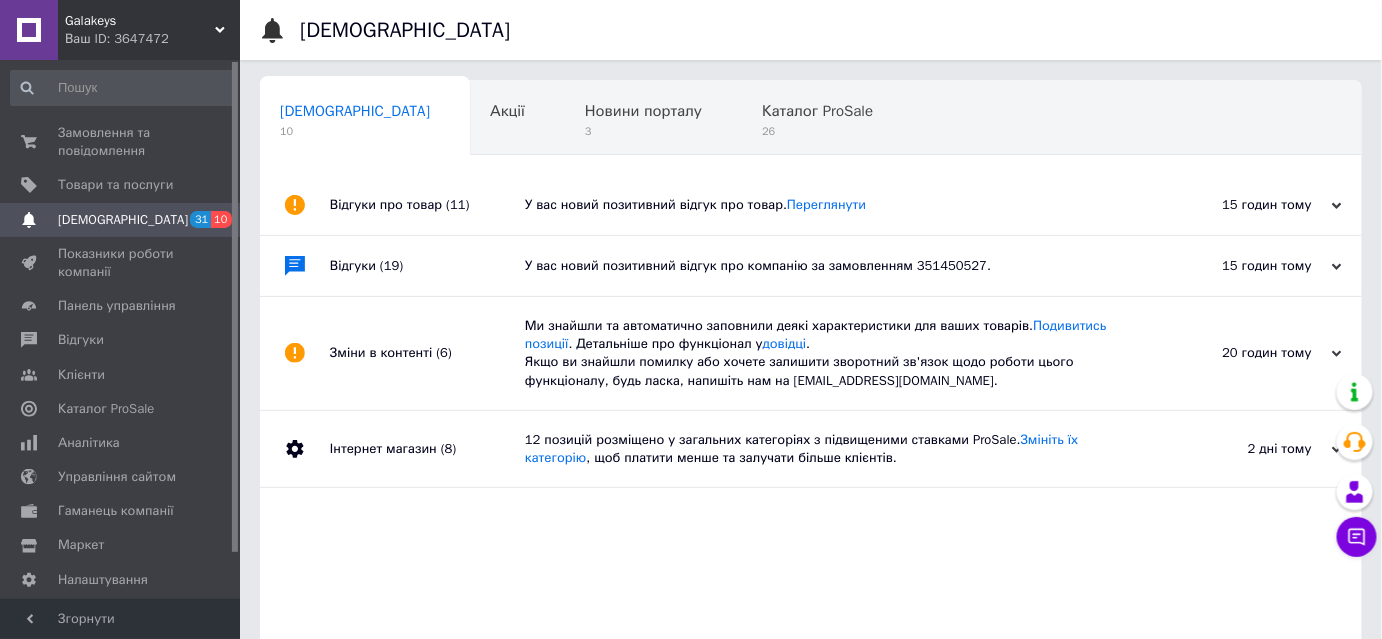 click on "У вас новий позитивний відгук про компанію за замовленням 351450527." at bounding box center [833, 266] 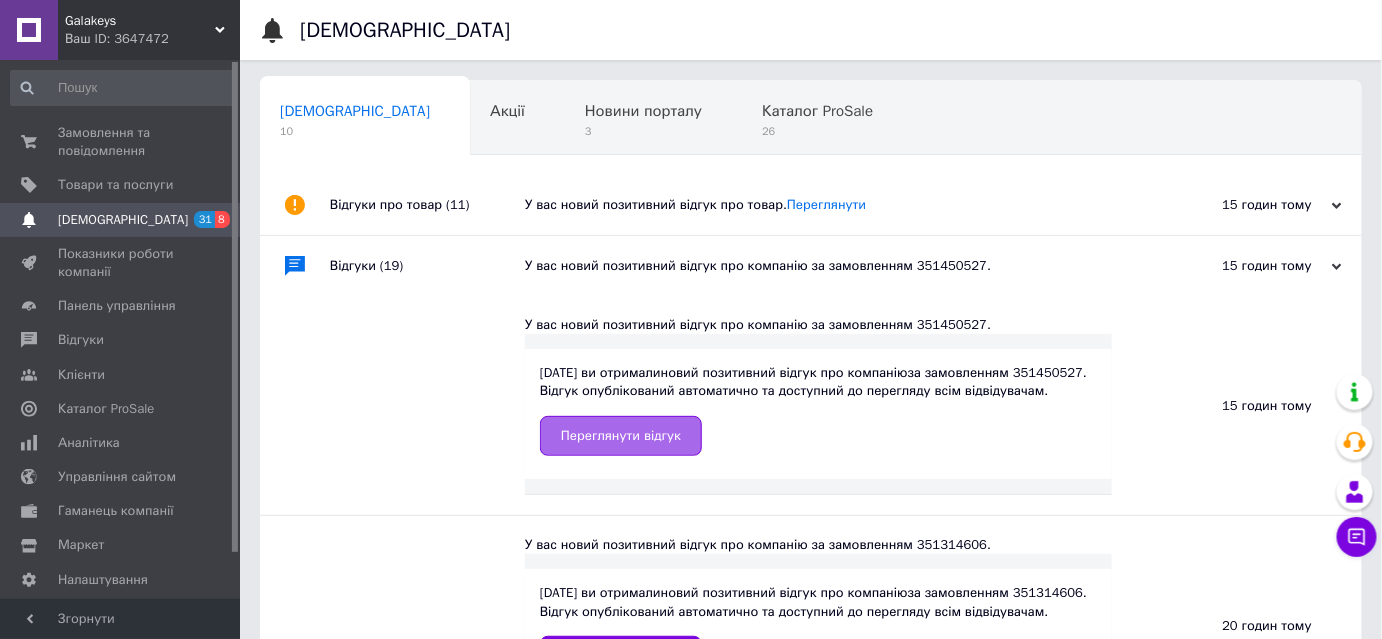 click on "Переглянути відгук" at bounding box center (621, 436) 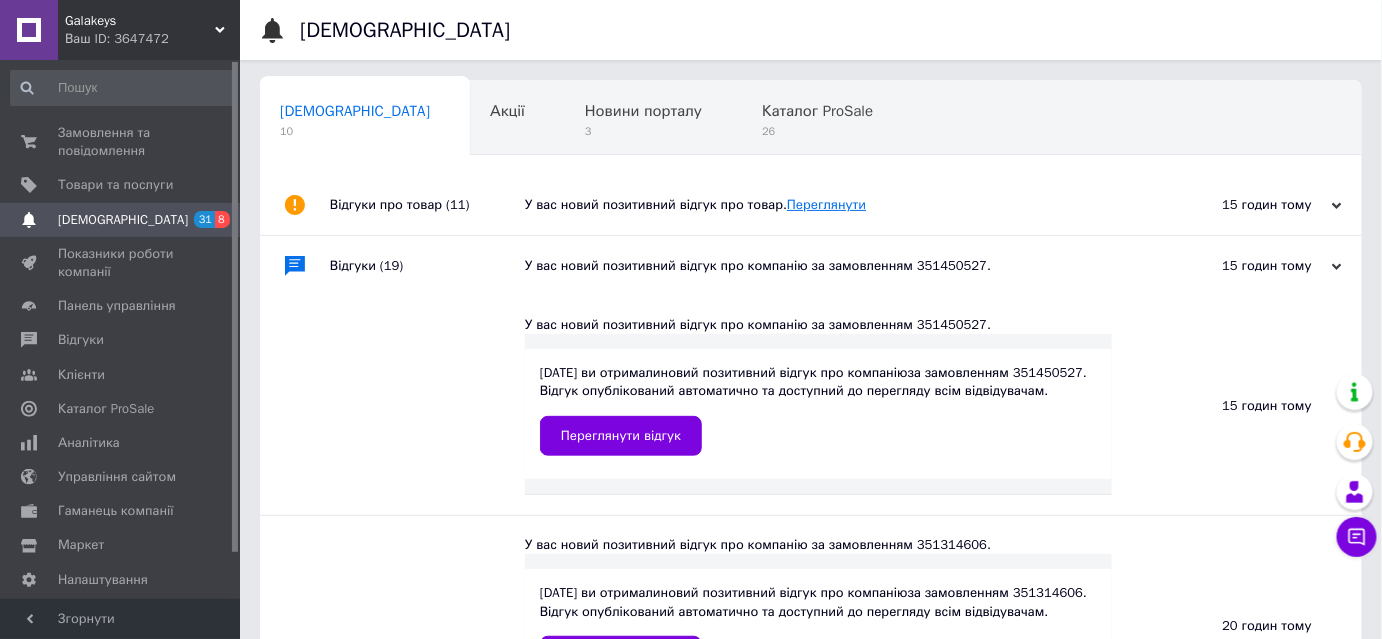 click on "Переглянути" at bounding box center (826, 204) 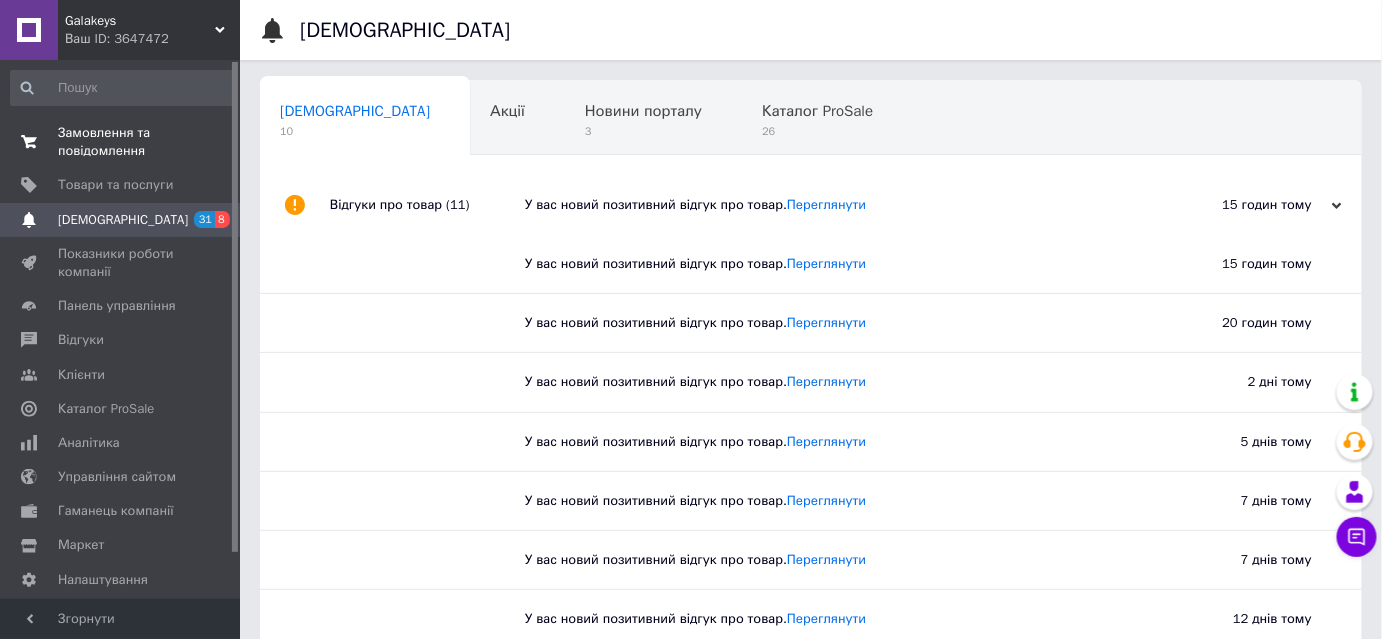 click on "Замовлення та повідомлення" at bounding box center (121, 142) 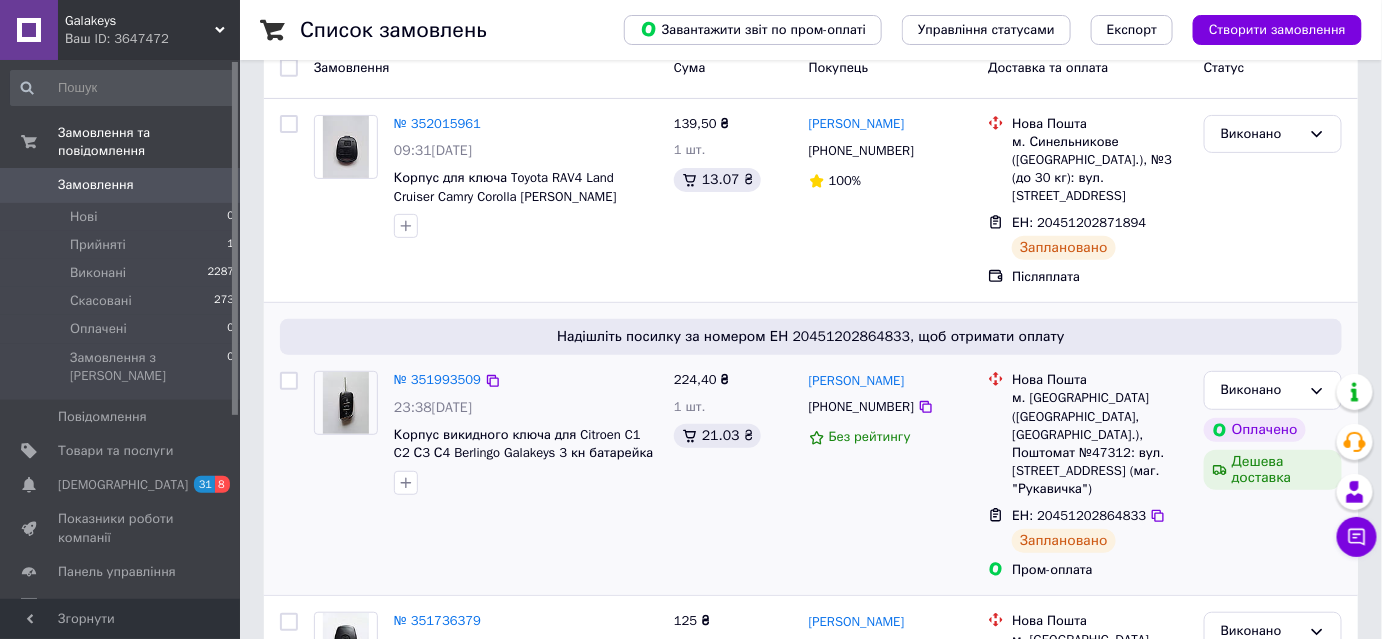 scroll, scrollTop: 0, scrollLeft: 0, axis: both 